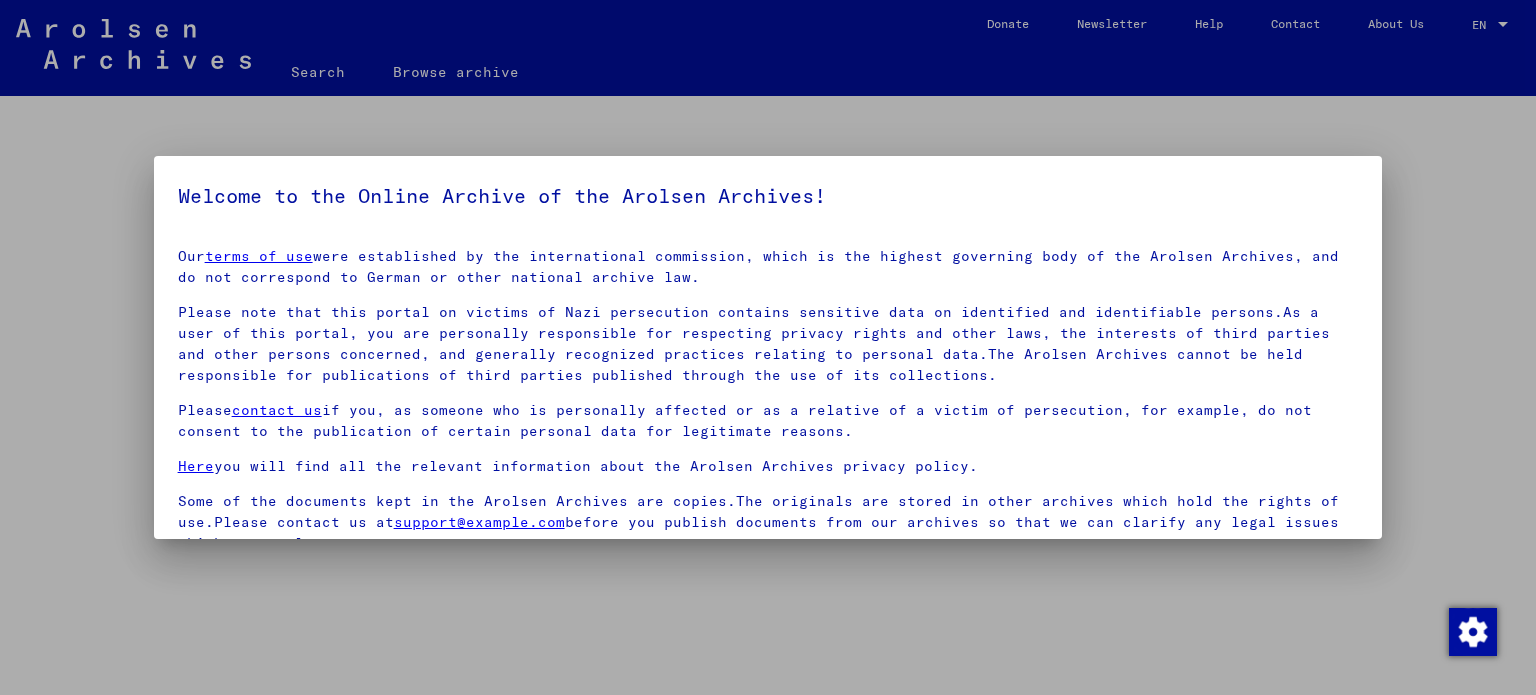 scroll, scrollTop: 0, scrollLeft: 0, axis: both 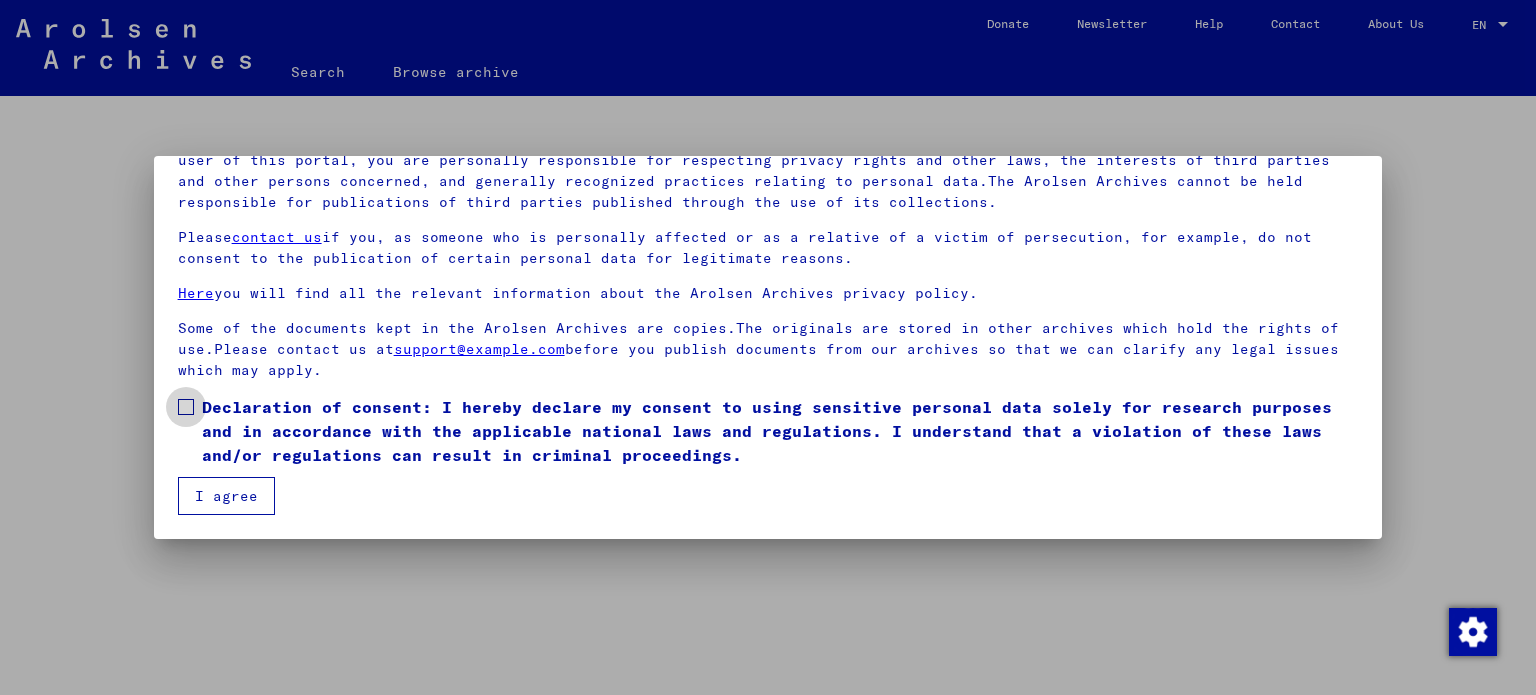 click at bounding box center [186, 407] 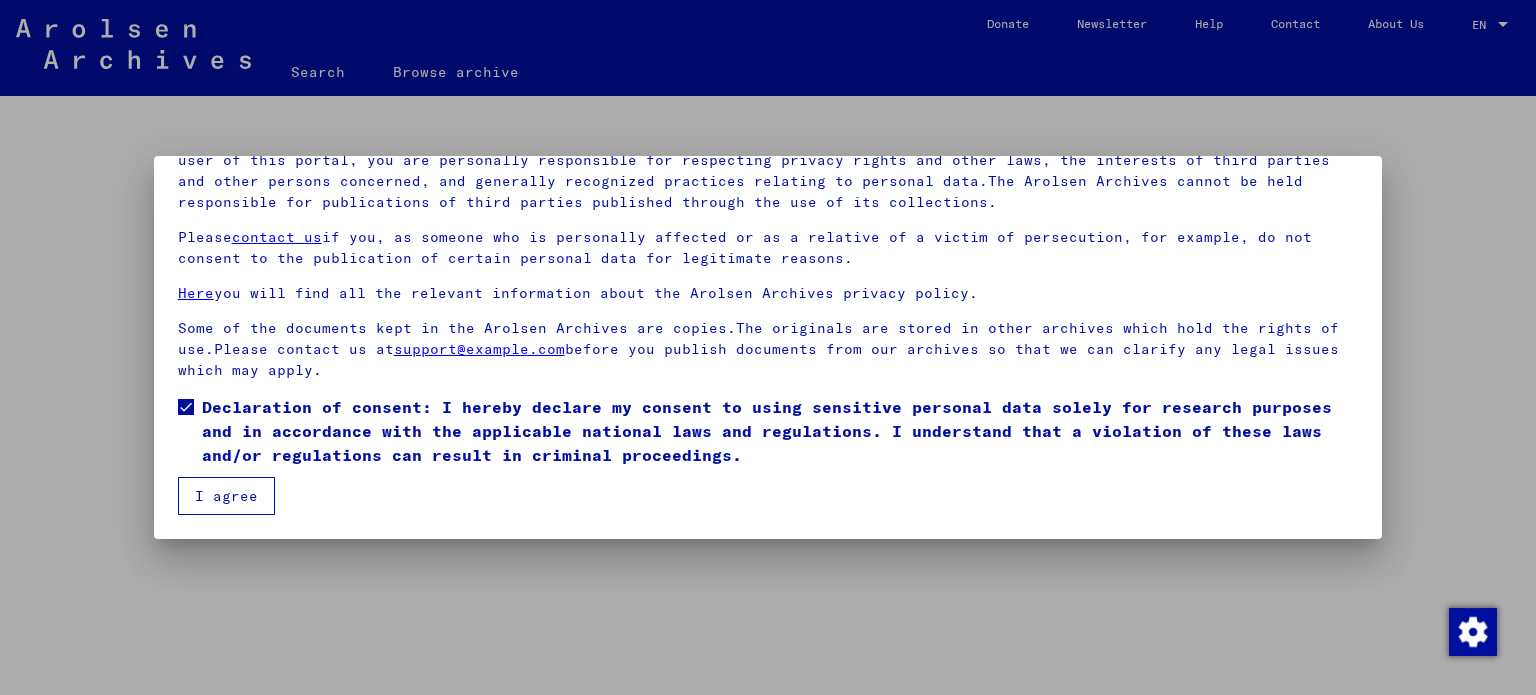 click on "I agree" at bounding box center (226, 496) 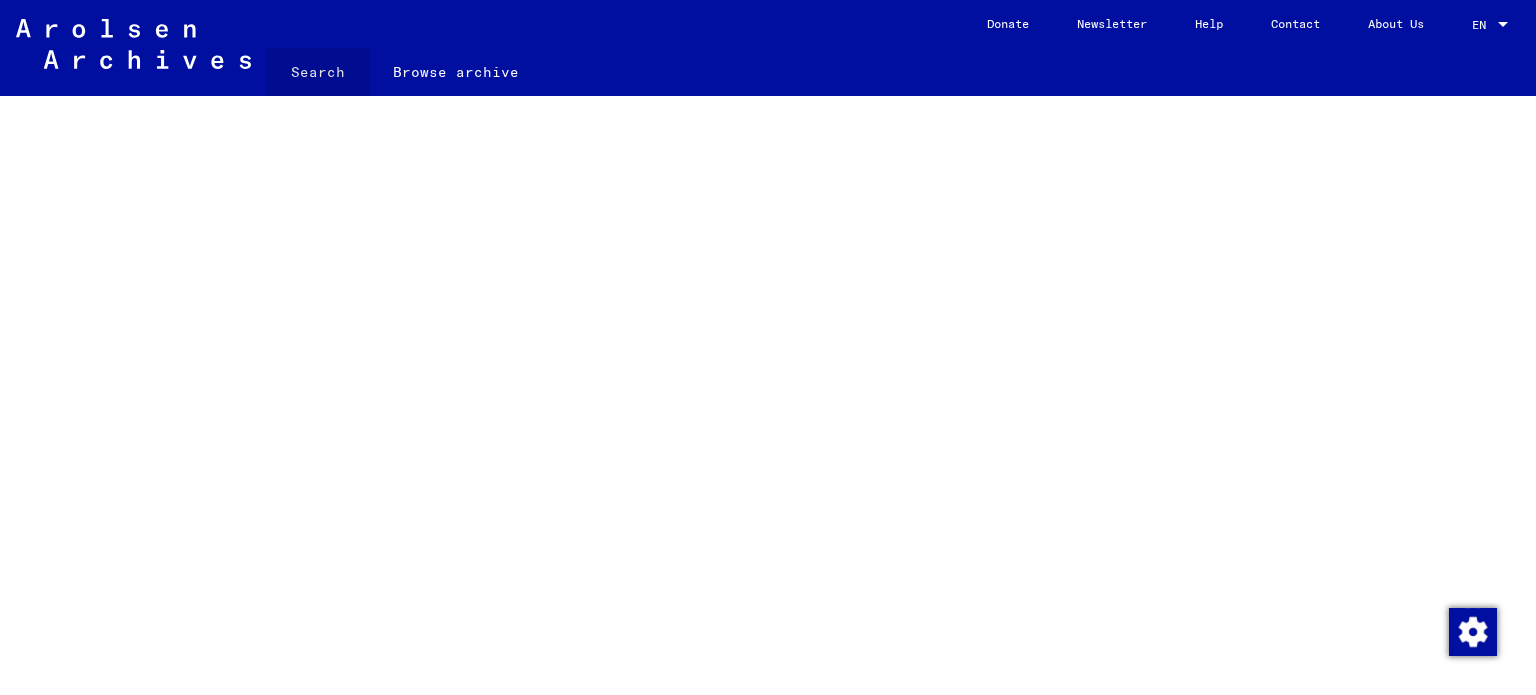 click on "Search" 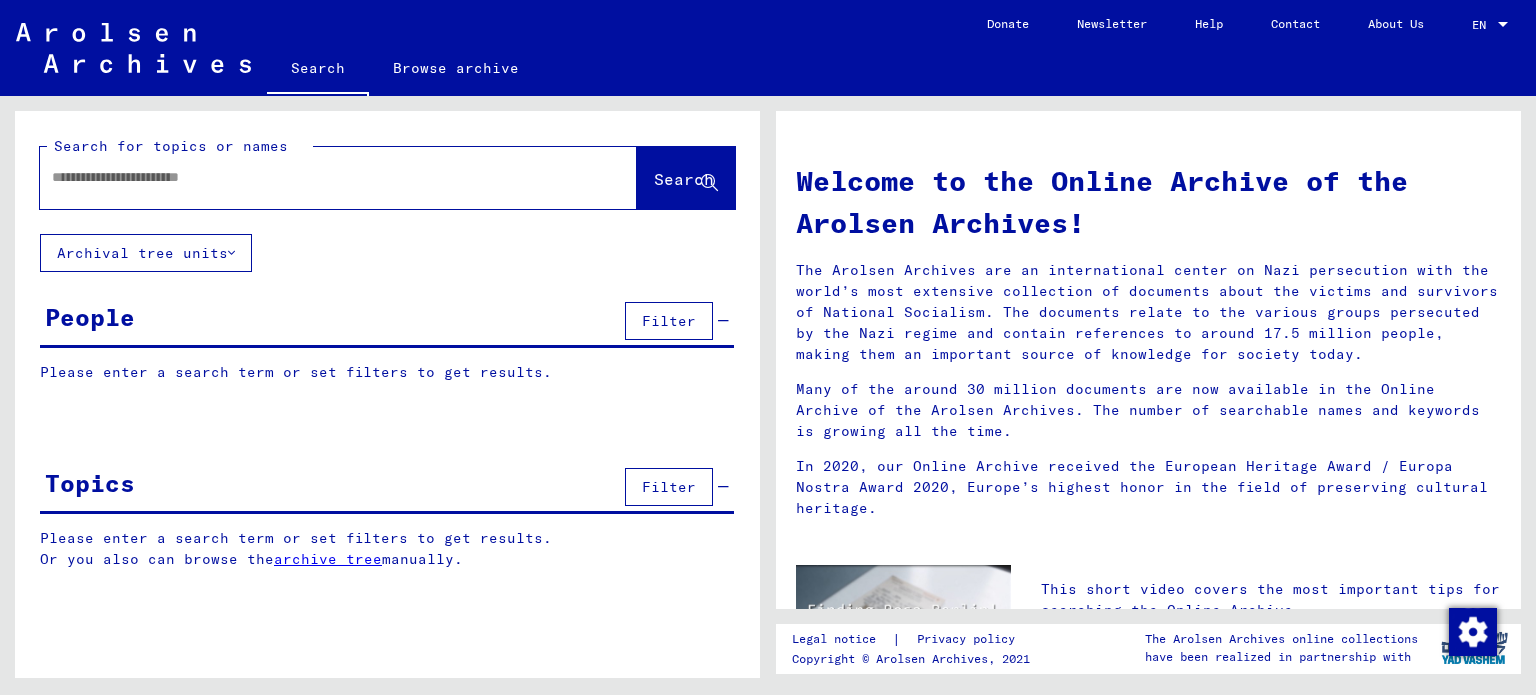 click 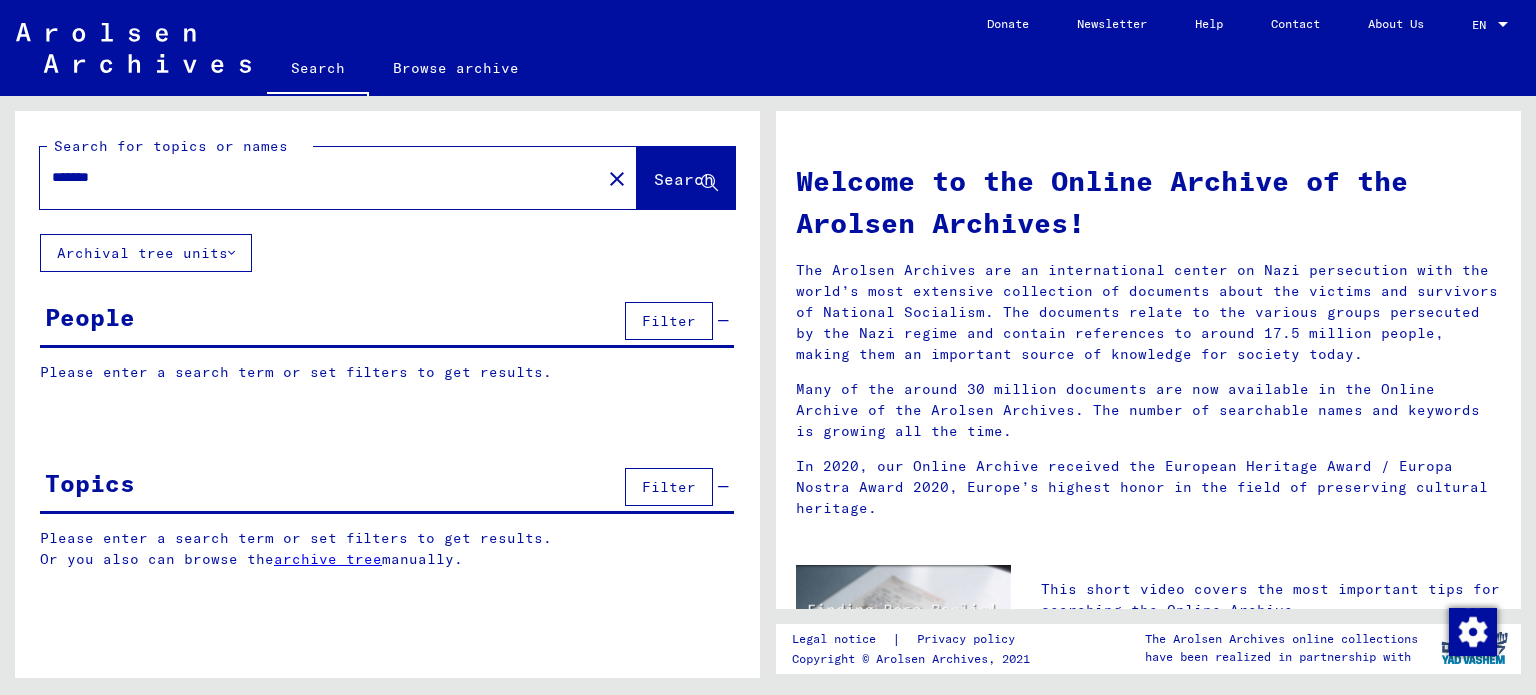 type on "*******" 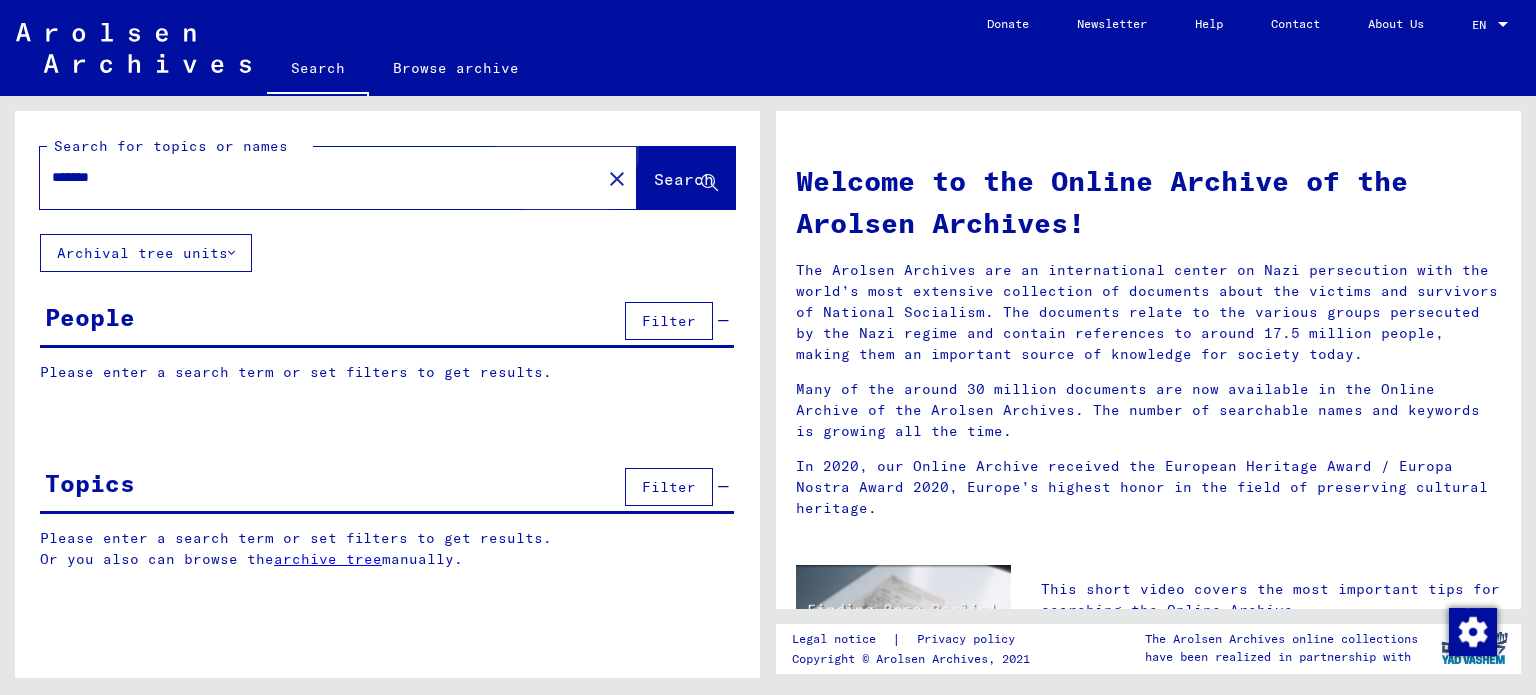 click on "Search" 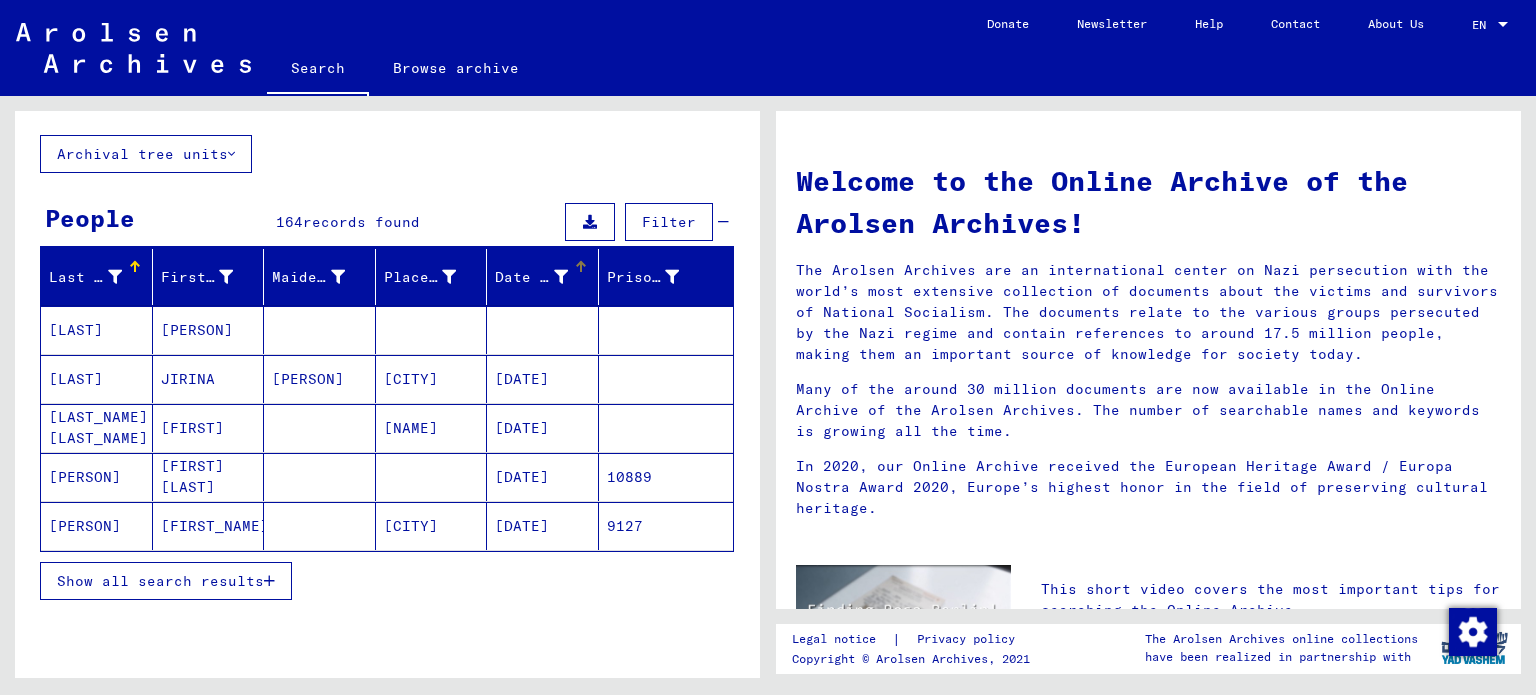 scroll, scrollTop: 128, scrollLeft: 0, axis: vertical 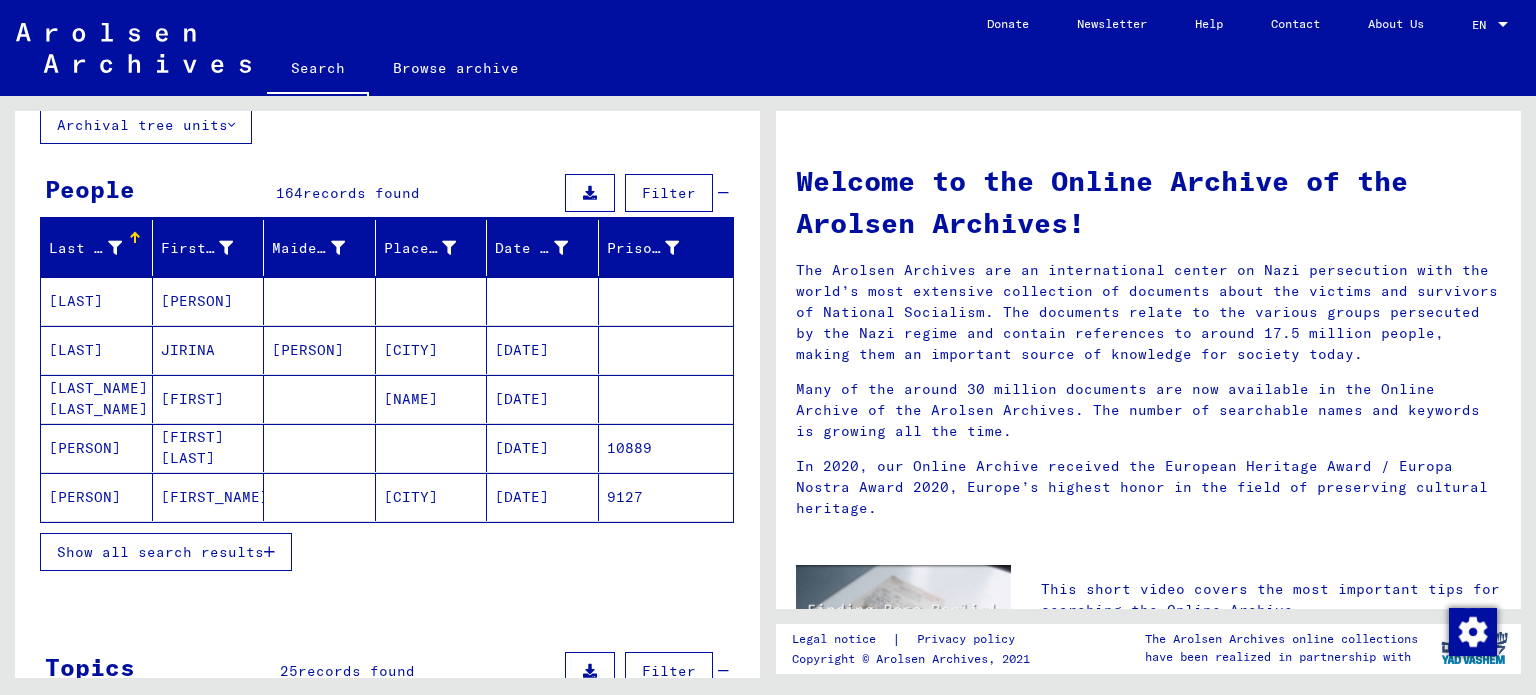click on "Show all search results" at bounding box center (160, 552) 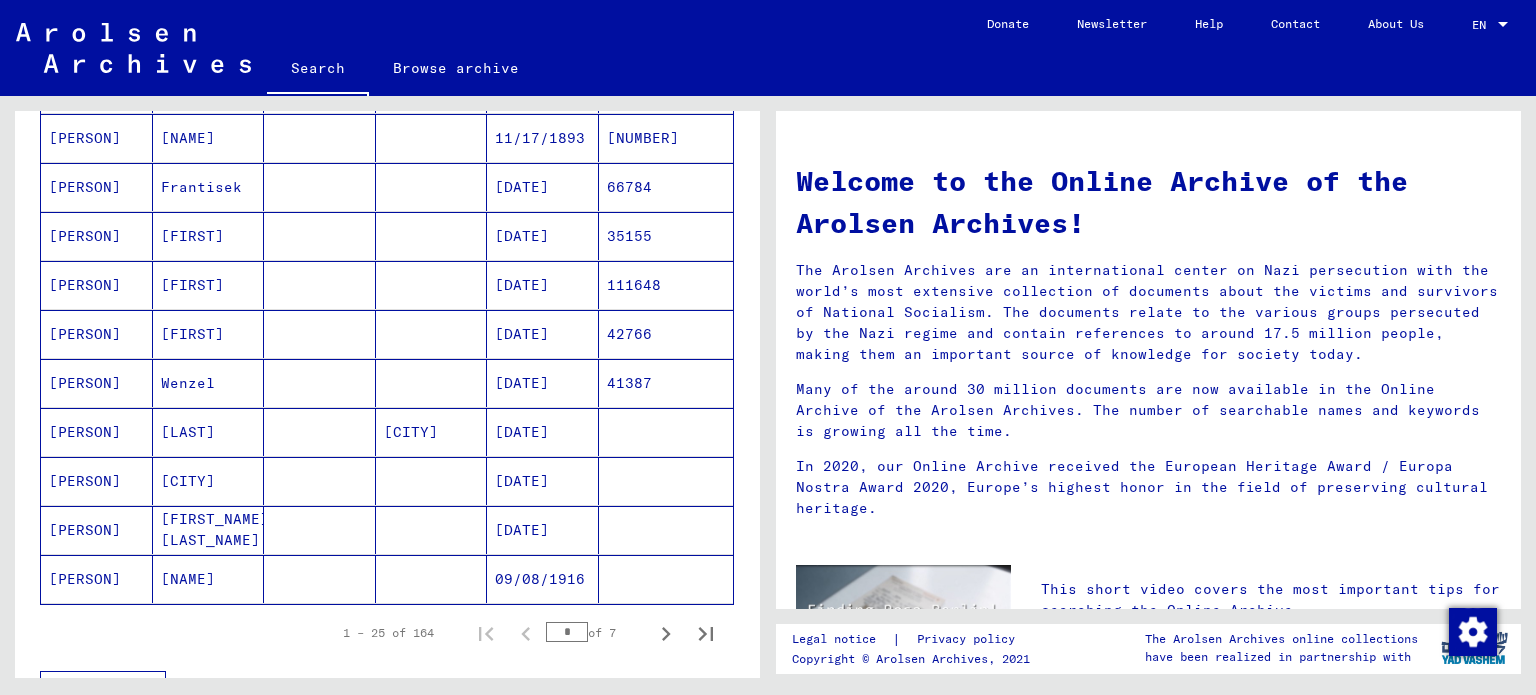 scroll, scrollTop: 1027, scrollLeft: 0, axis: vertical 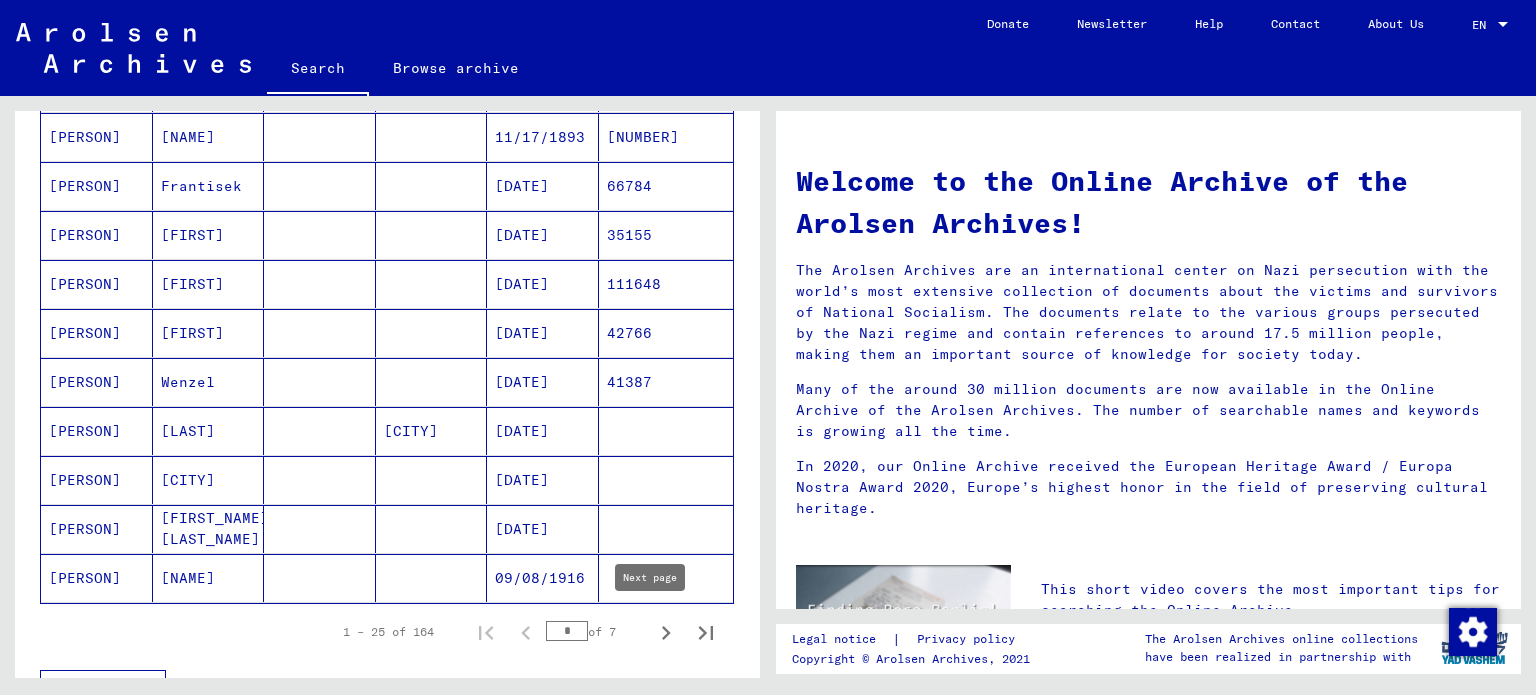click 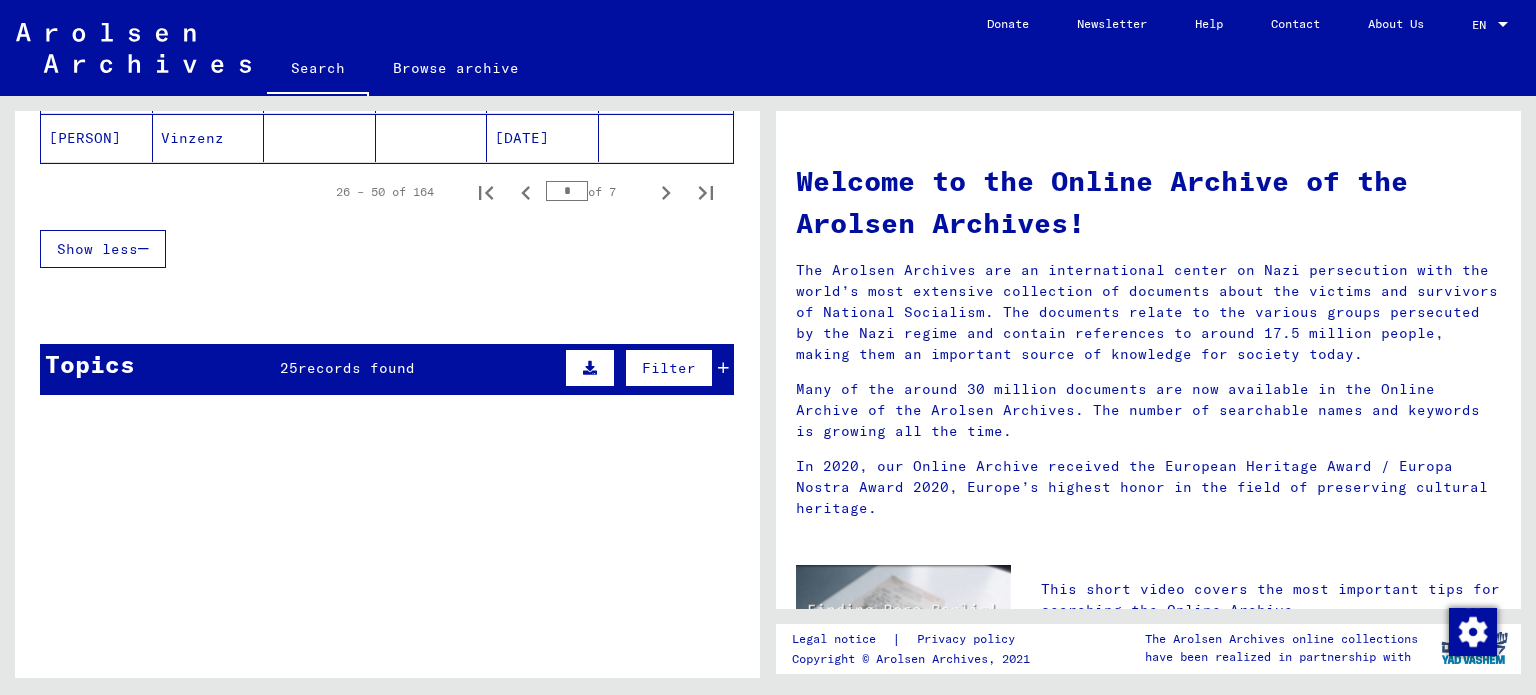 scroll, scrollTop: 1472, scrollLeft: 0, axis: vertical 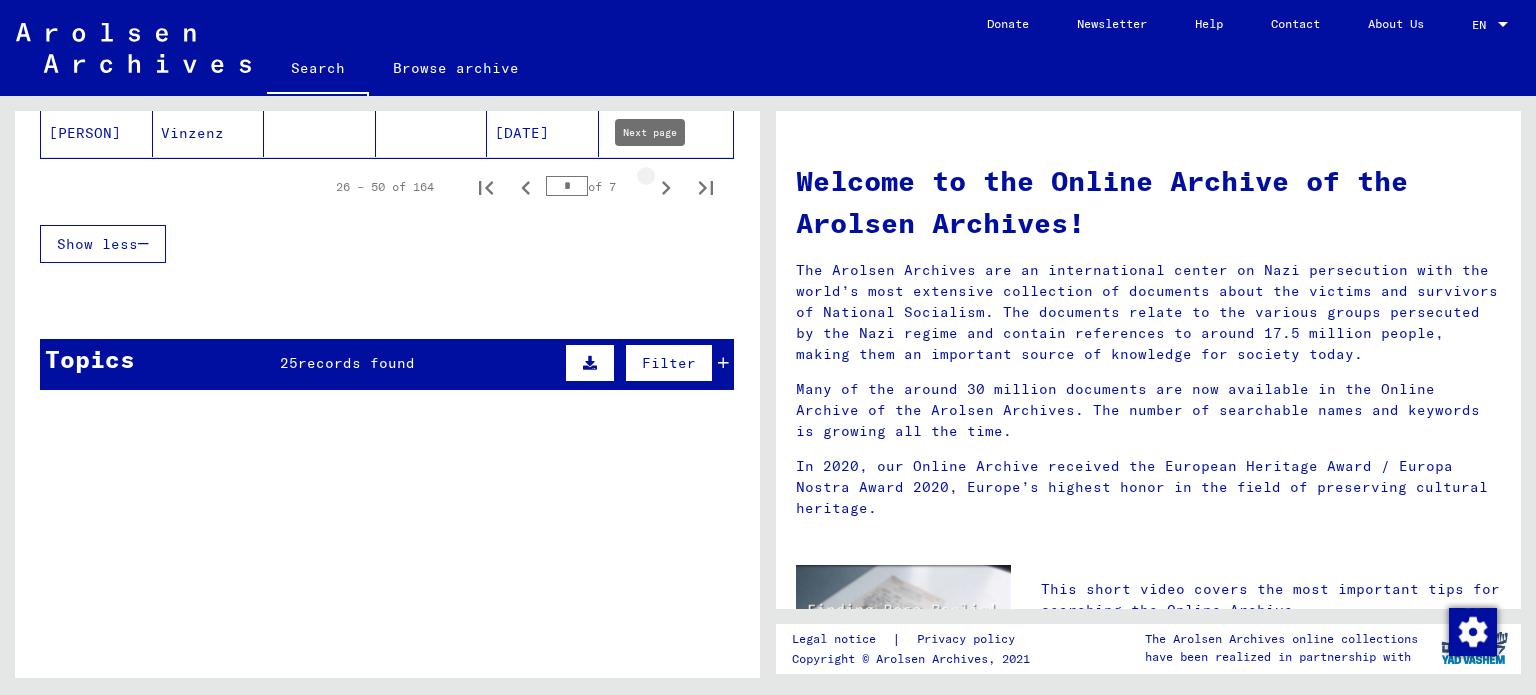 click 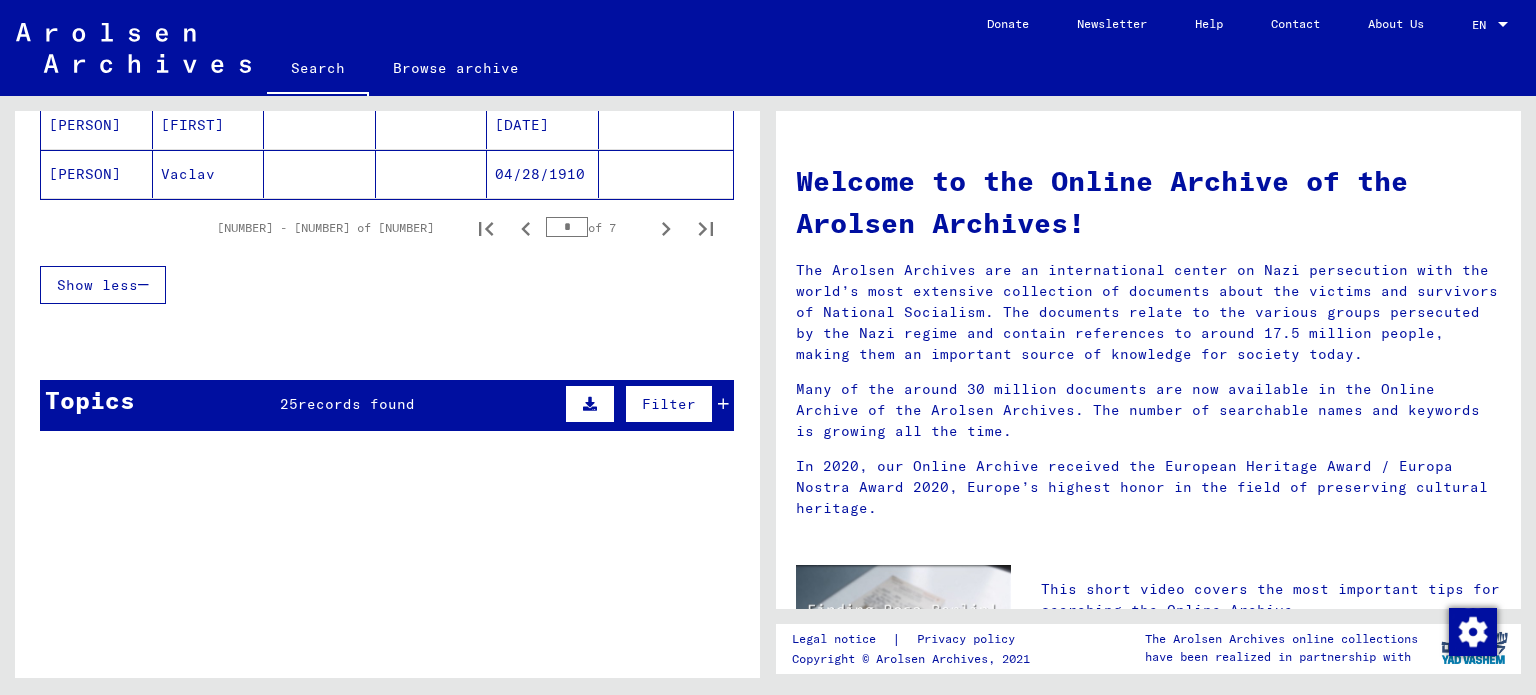 scroll, scrollTop: 1388, scrollLeft: 0, axis: vertical 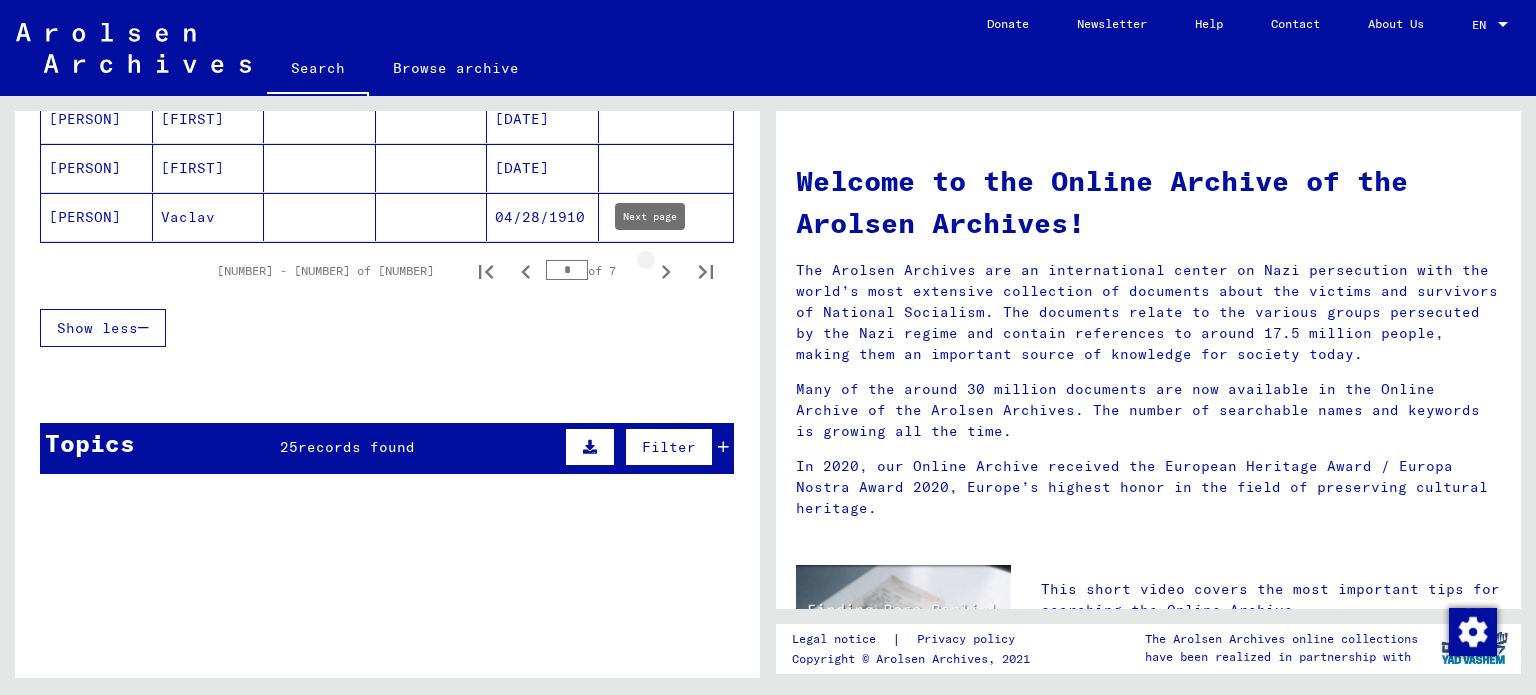 click 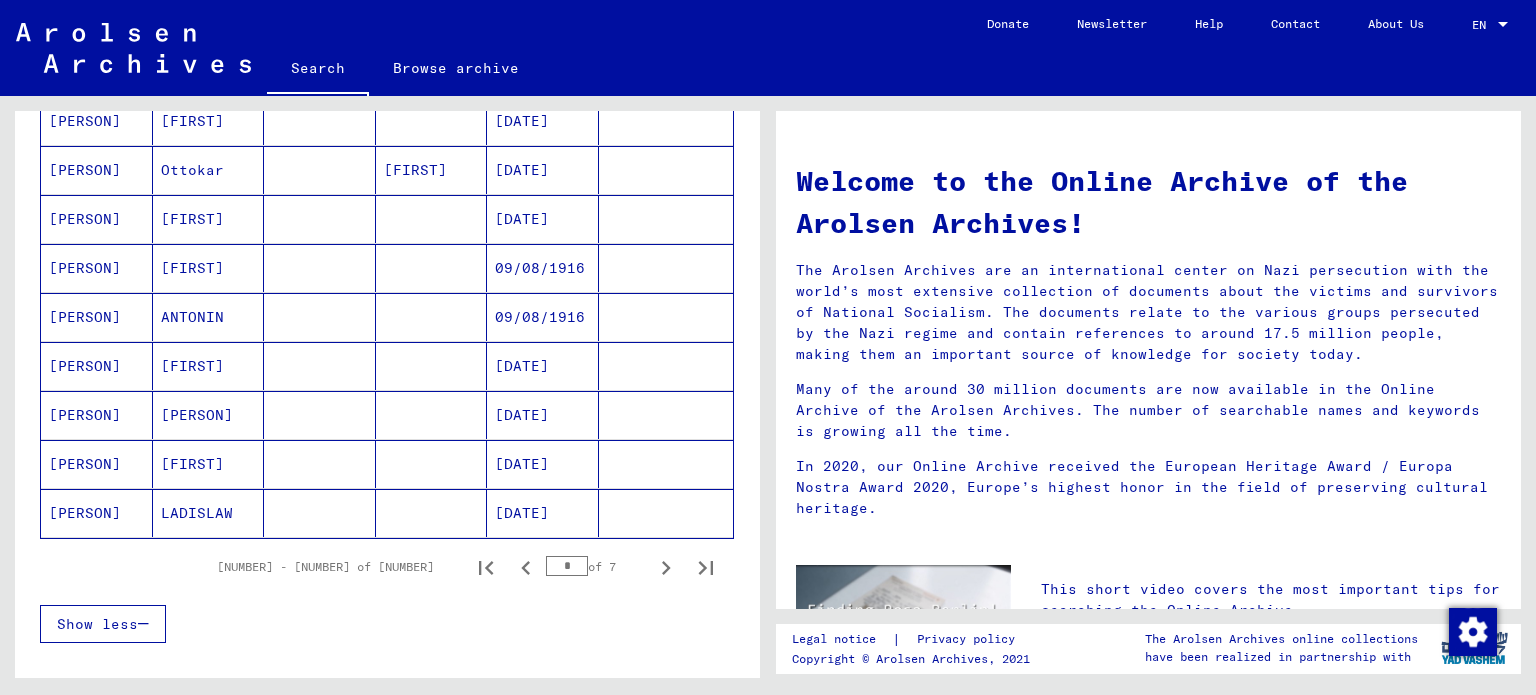scroll, scrollTop: 1085, scrollLeft: 0, axis: vertical 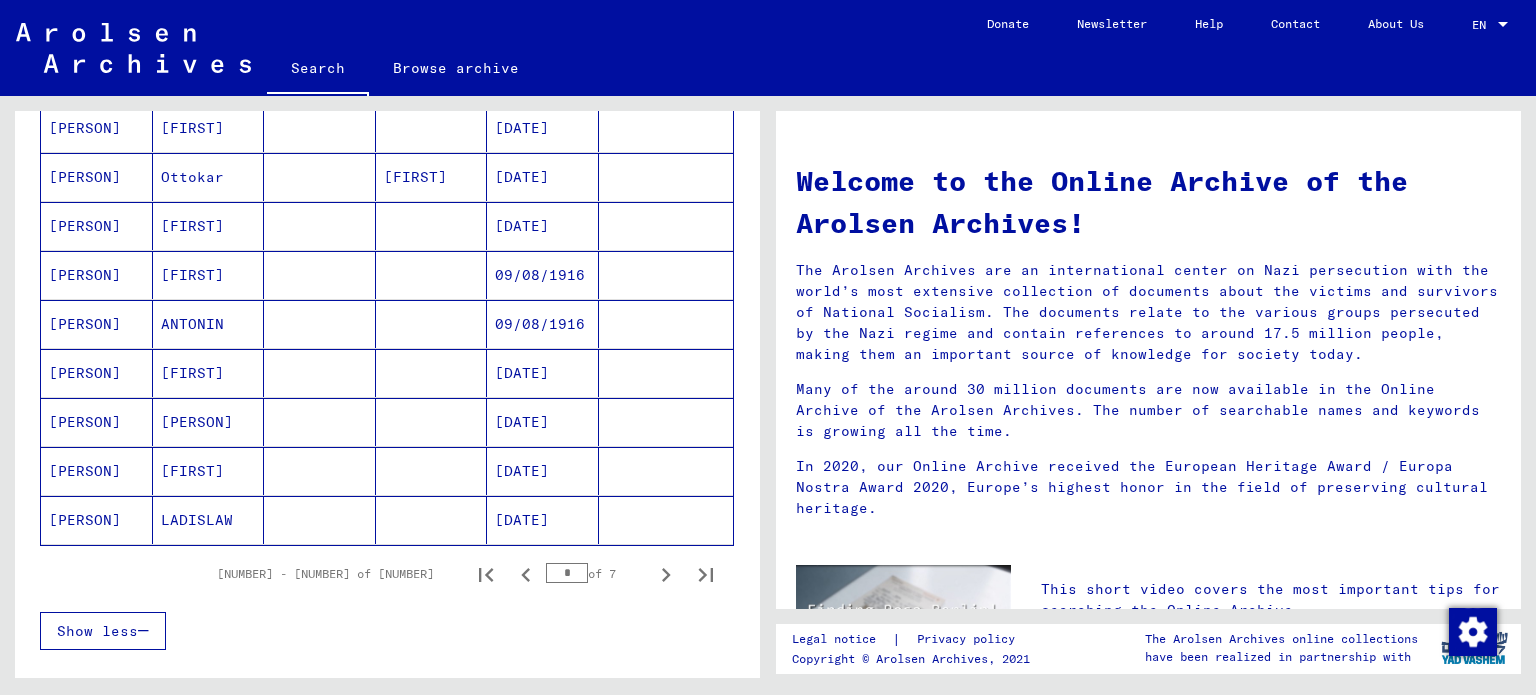 click on "09/08/1916" at bounding box center (543, 373) 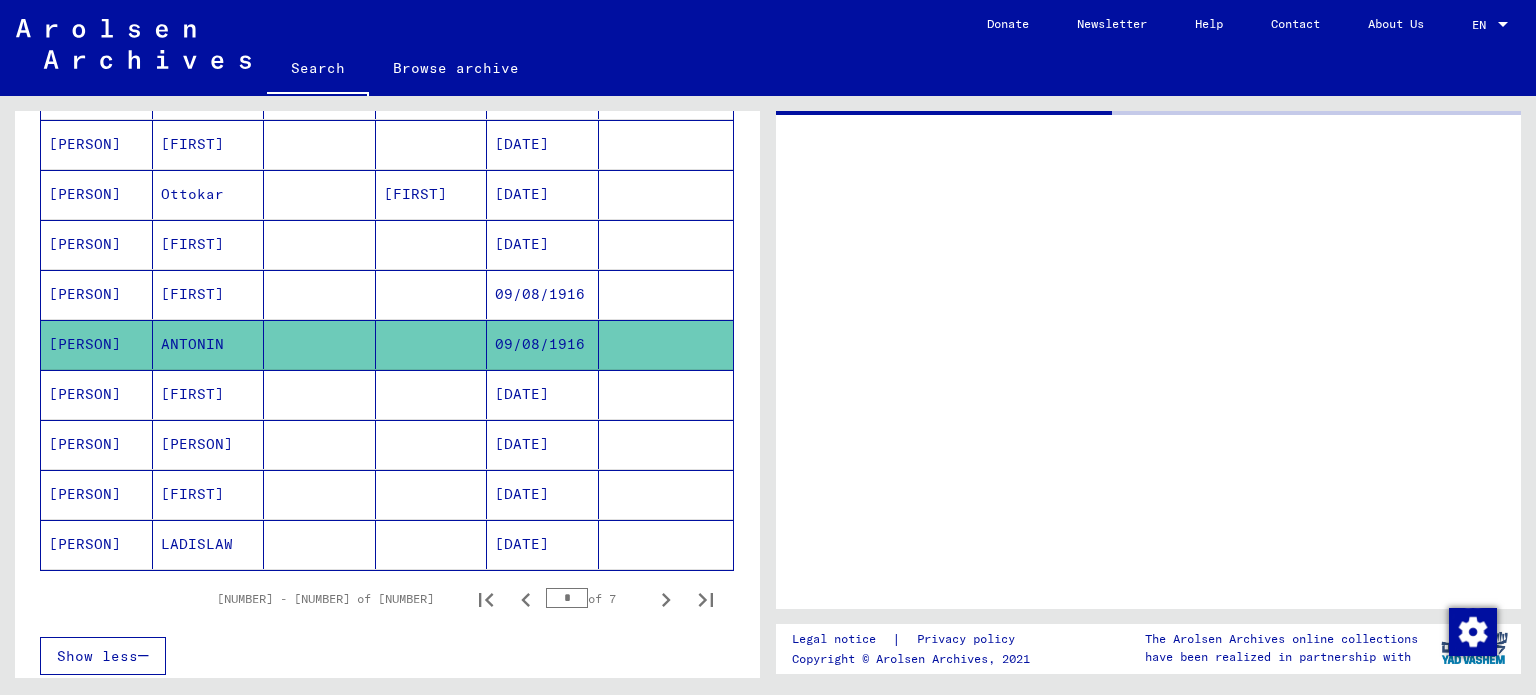 scroll, scrollTop: 1099, scrollLeft: 0, axis: vertical 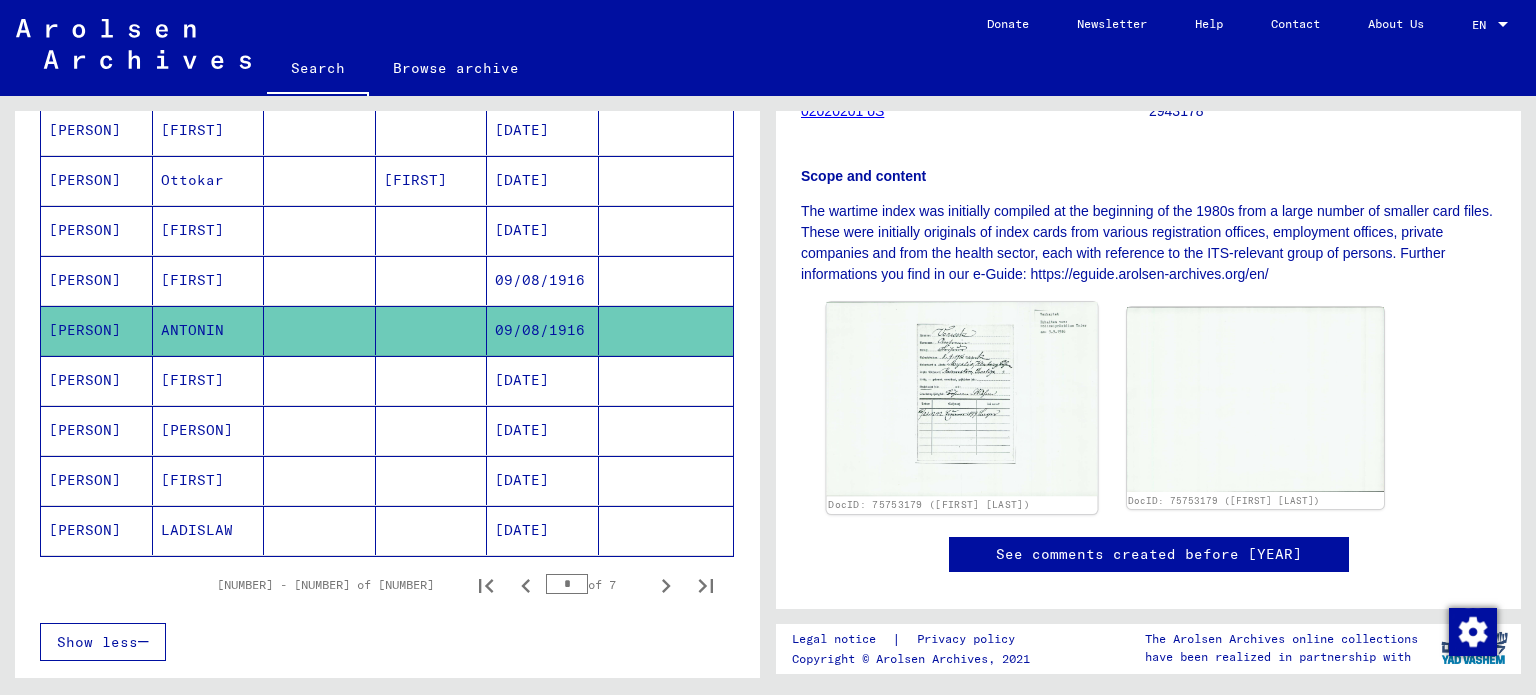 click 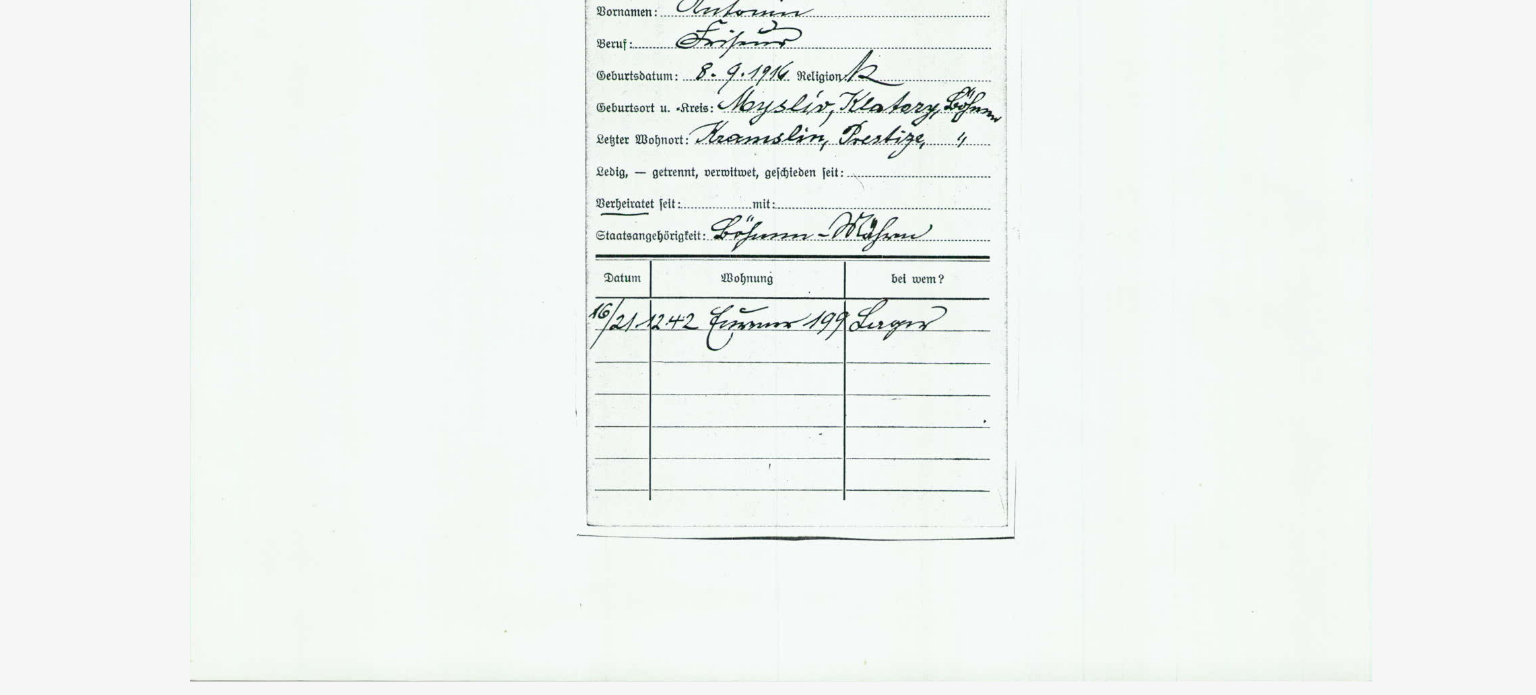 drag, startPoint x: 821, startPoint y: 245, endPoint x: 818, endPoint y: 276, distance: 31.144823 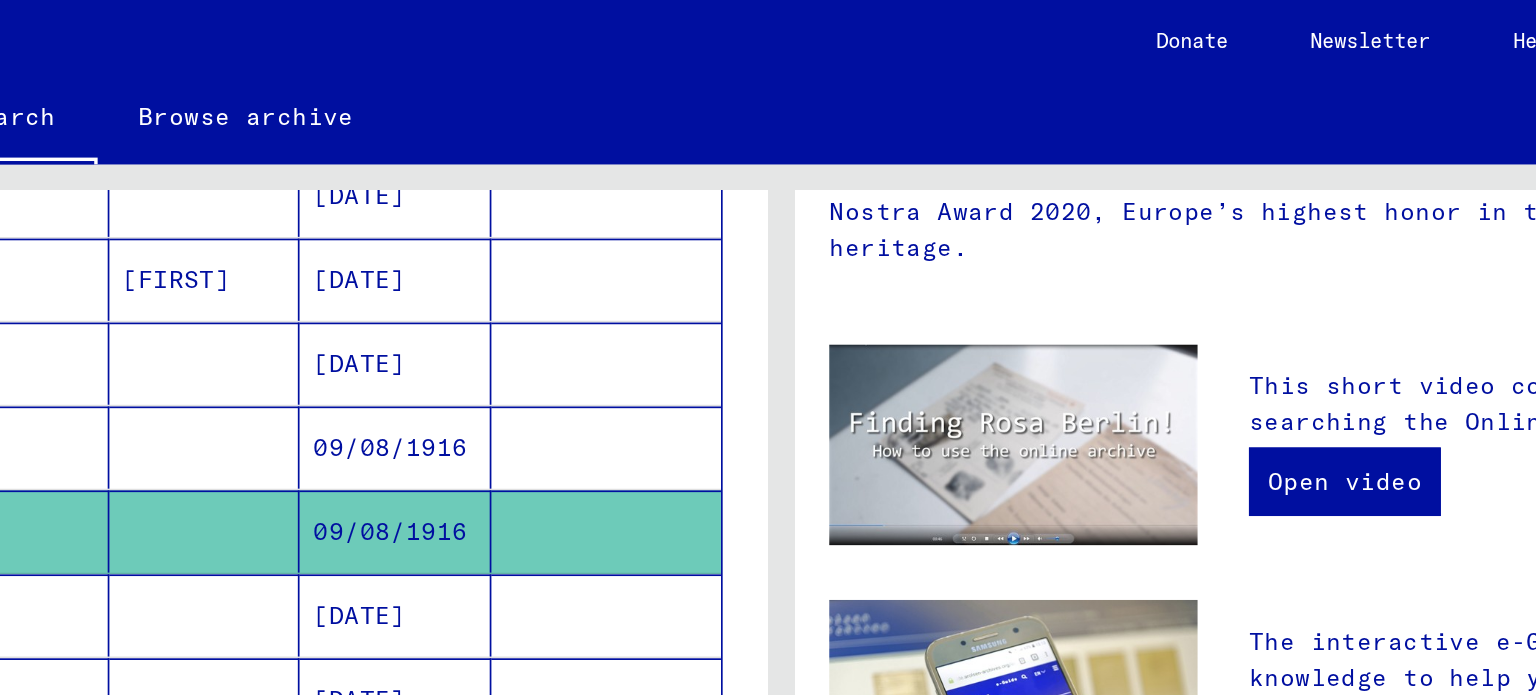 scroll, scrollTop: 0, scrollLeft: 0, axis: both 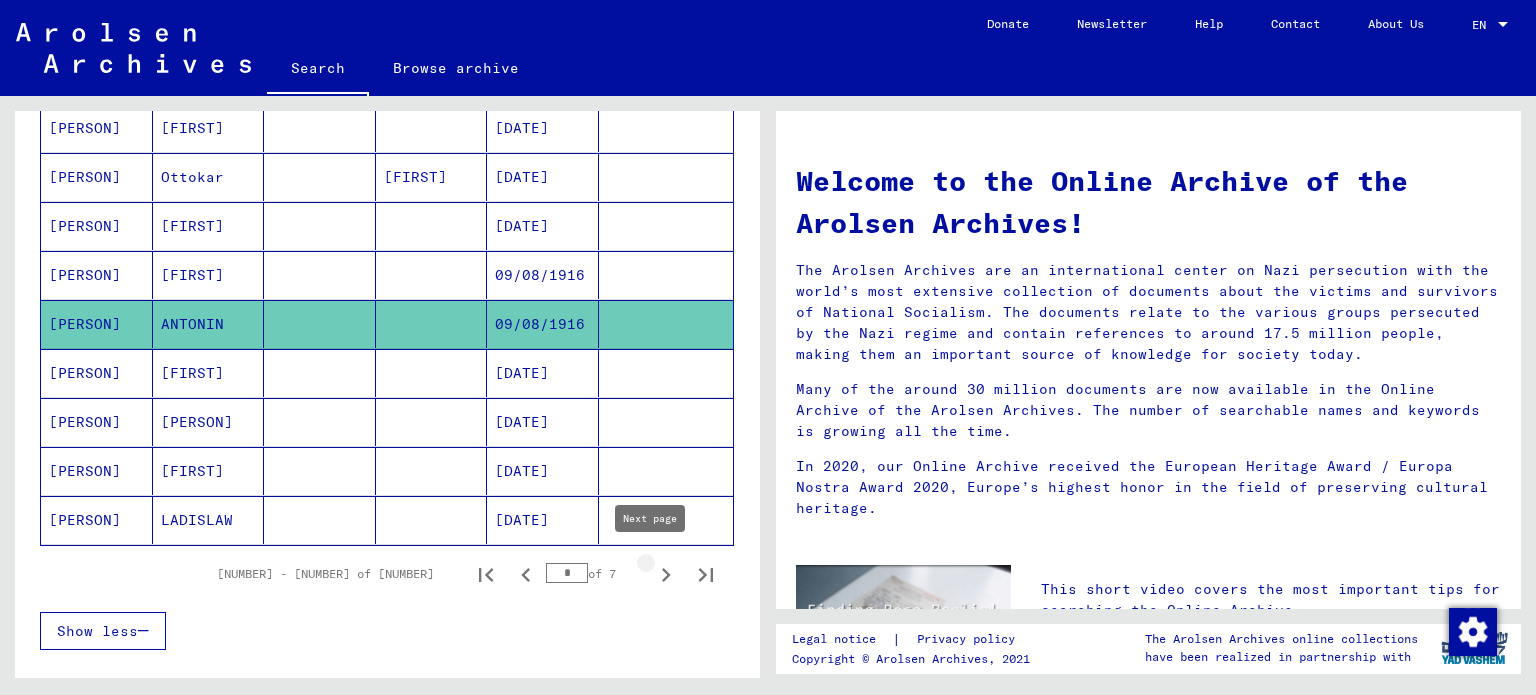 click 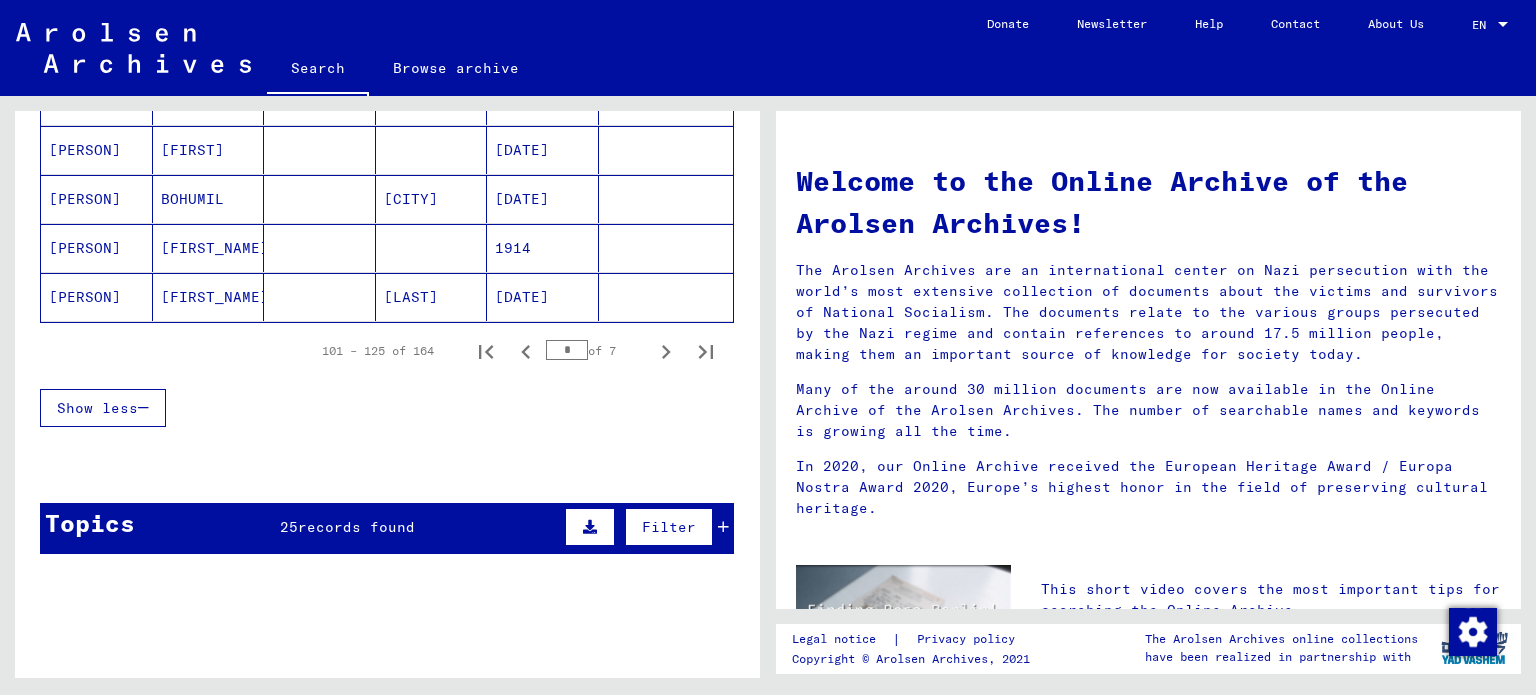 scroll, scrollTop: 1308, scrollLeft: 0, axis: vertical 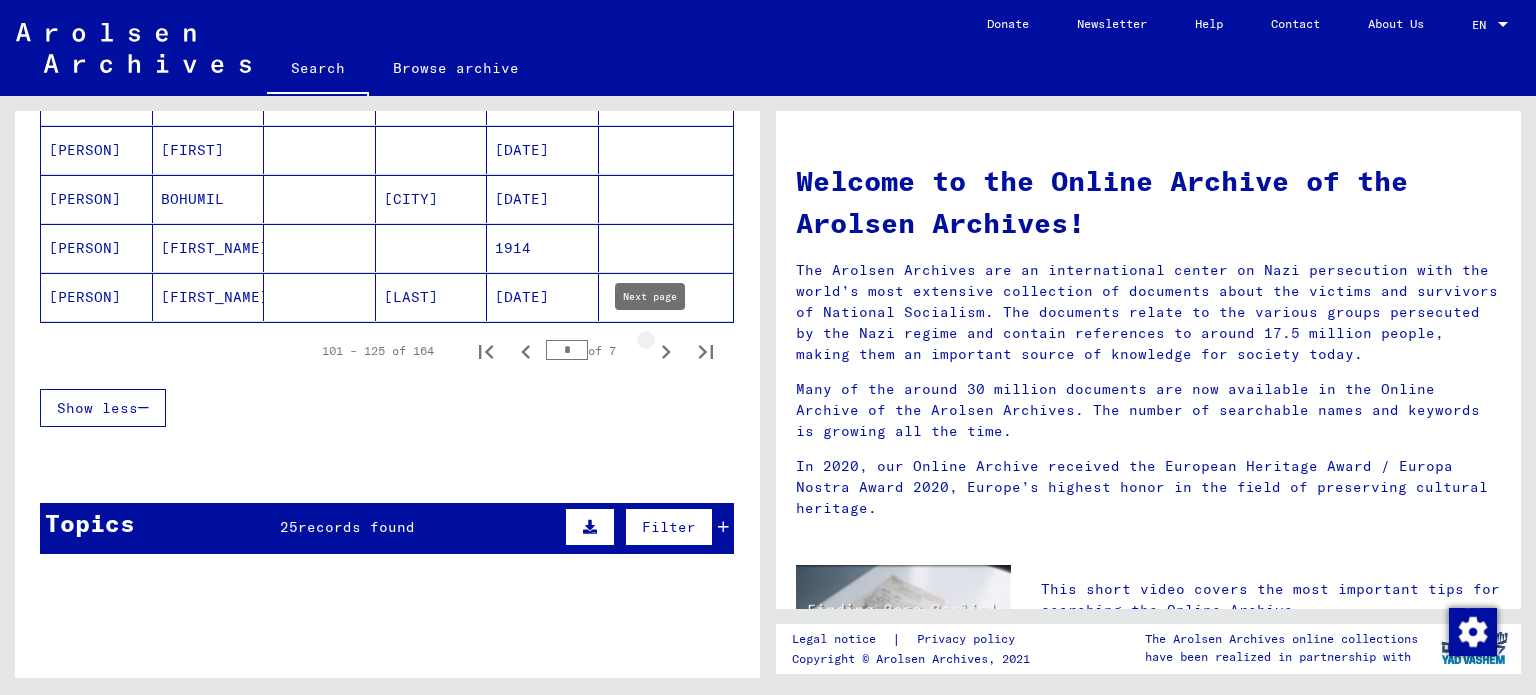 click 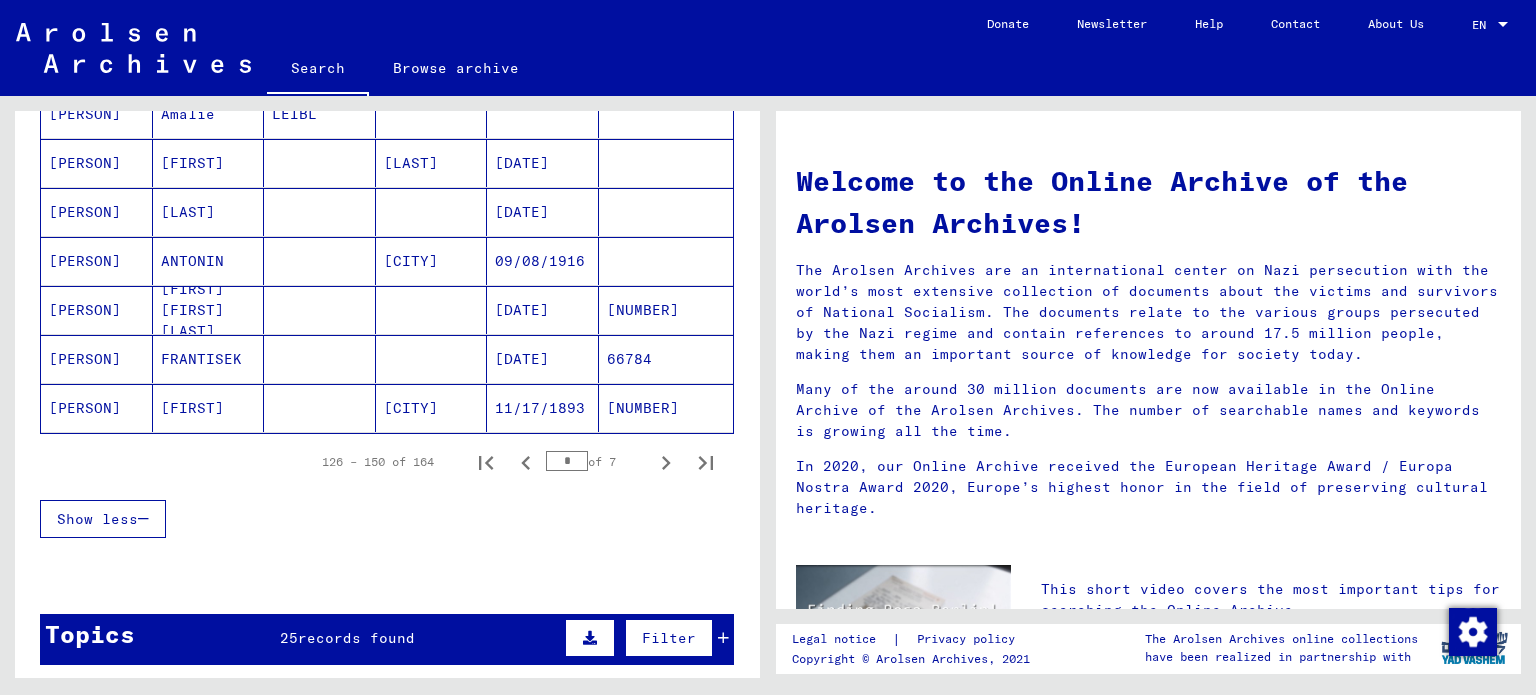 scroll, scrollTop: 1196, scrollLeft: 0, axis: vertical 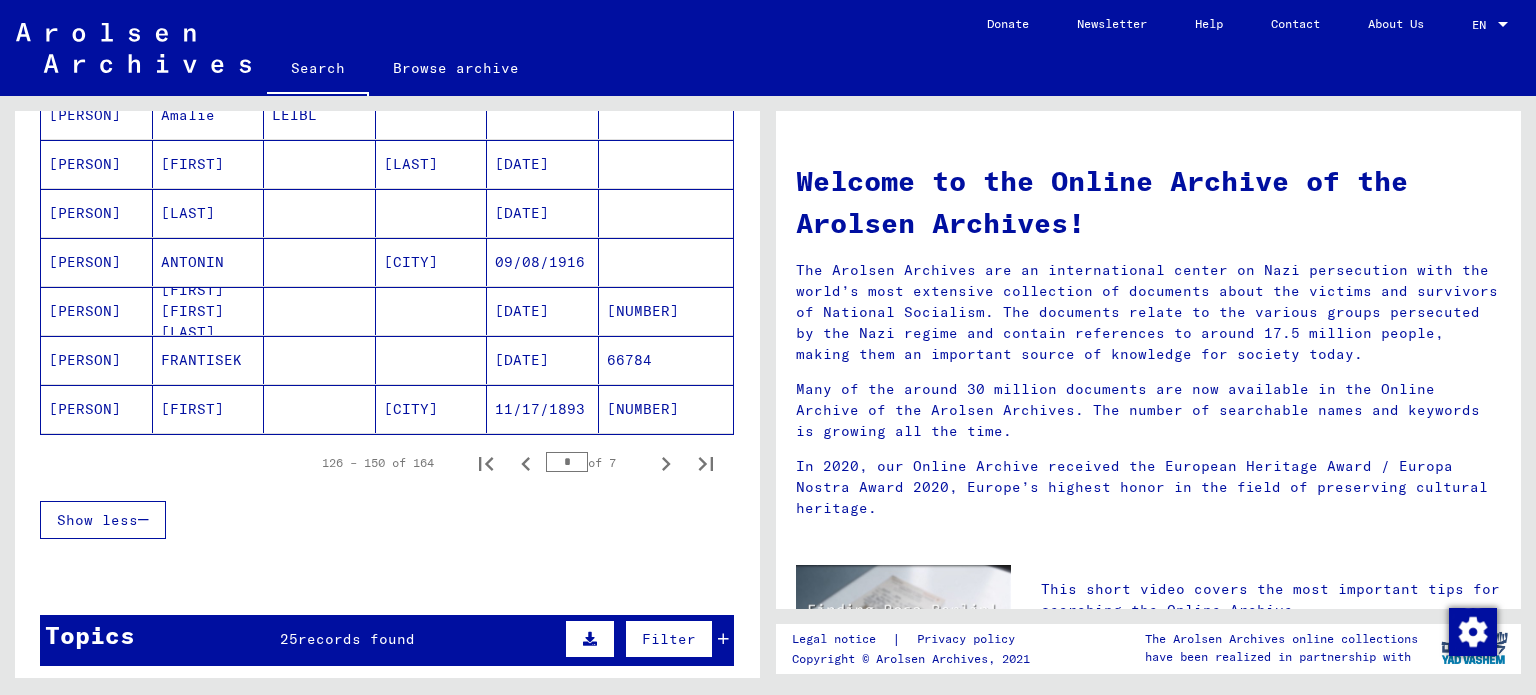 click on "09/08/1916" at bounding box center [543, 311] 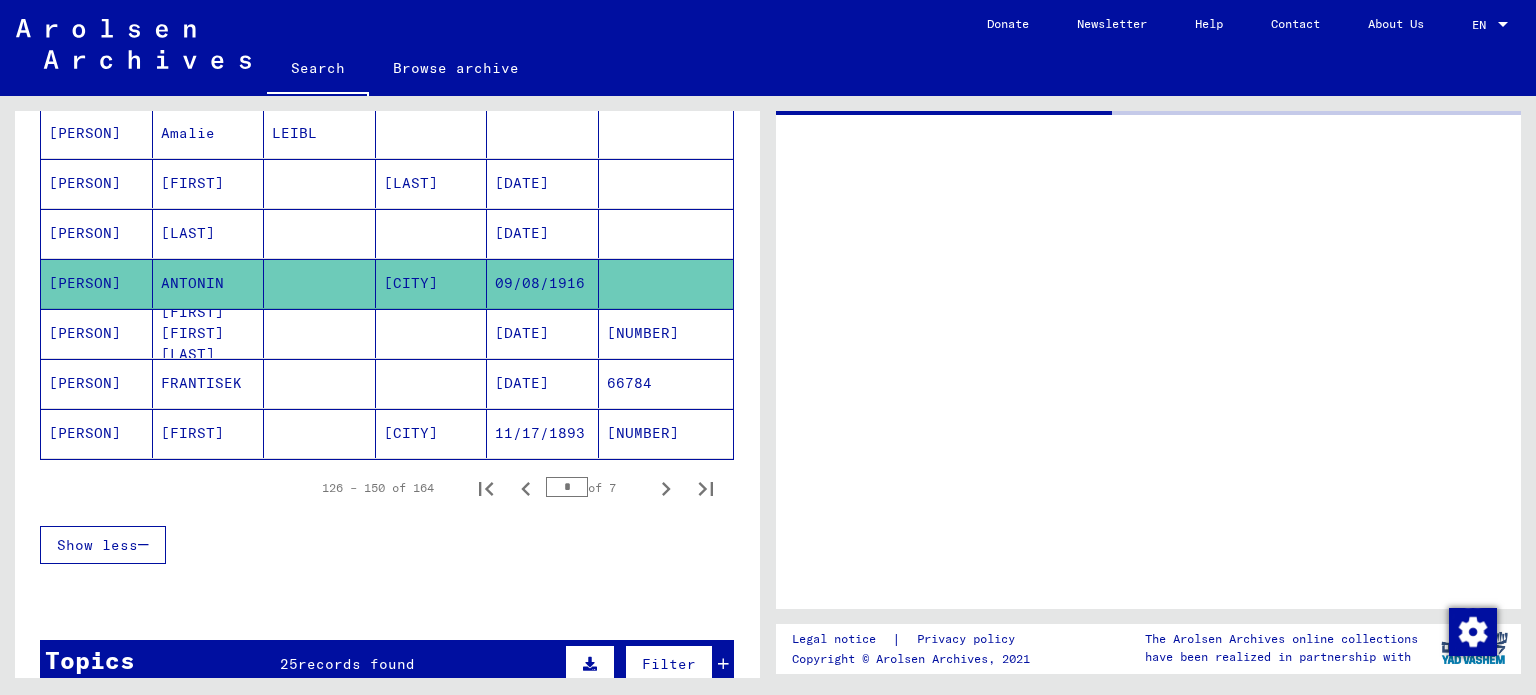 scroll, scrollTop: 1211, scrollLeft: 0, axis: vertical 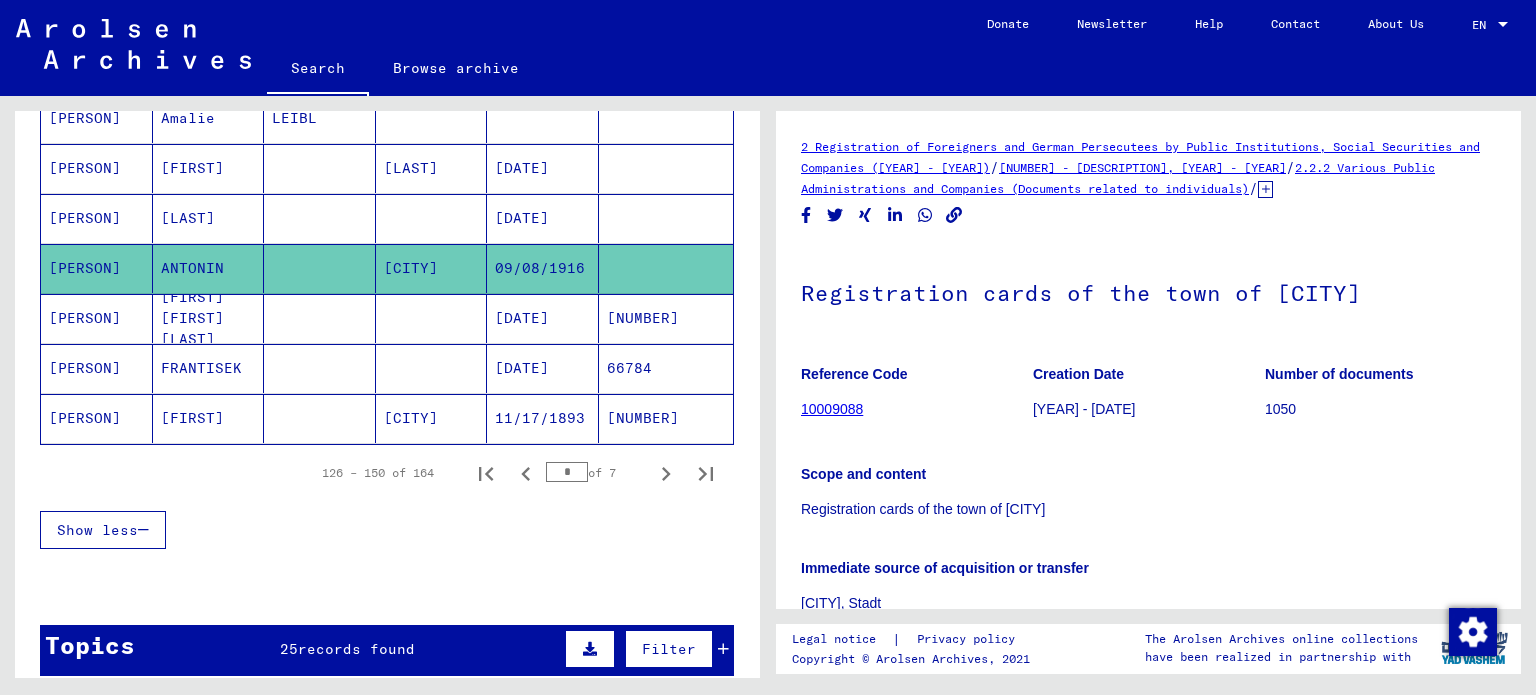 click on "10009088" 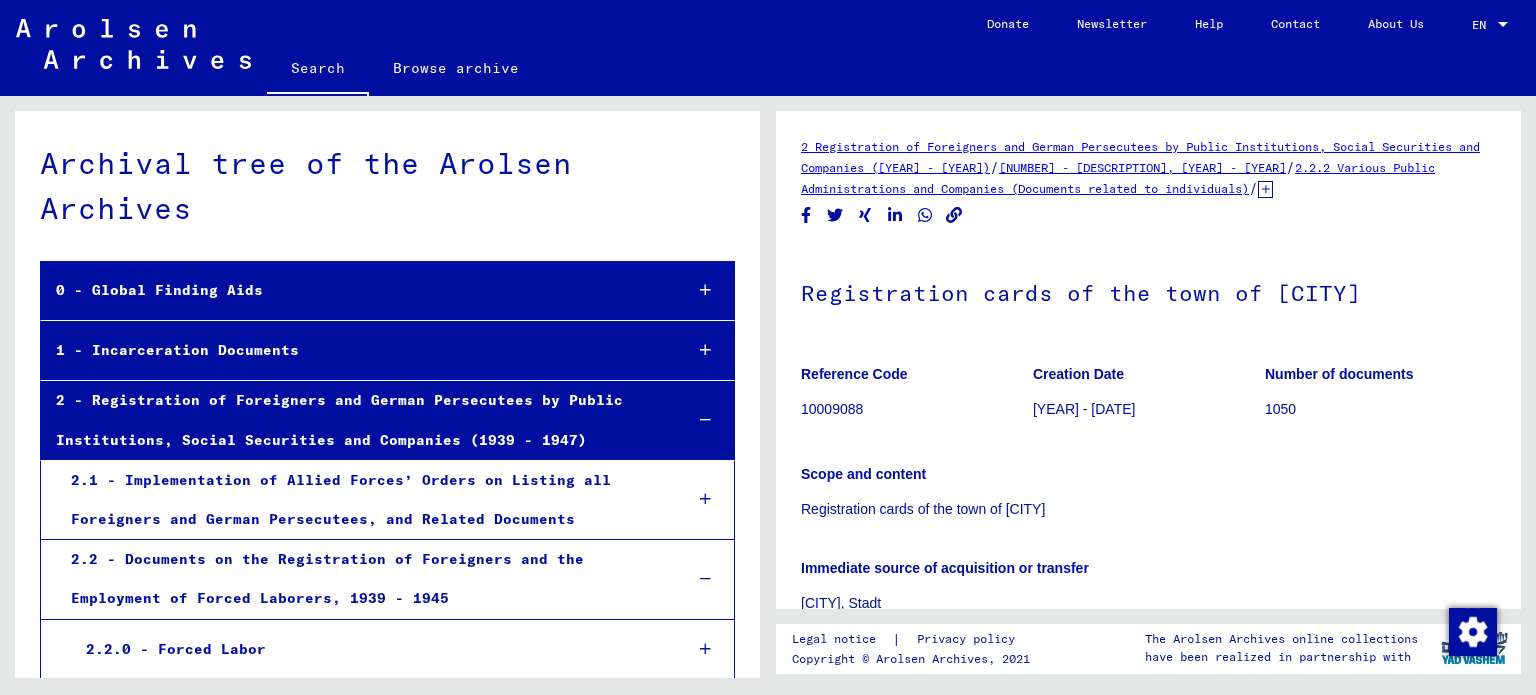 scroll, scrollTop: 102846, scrollLeft: 0, axis: vertical 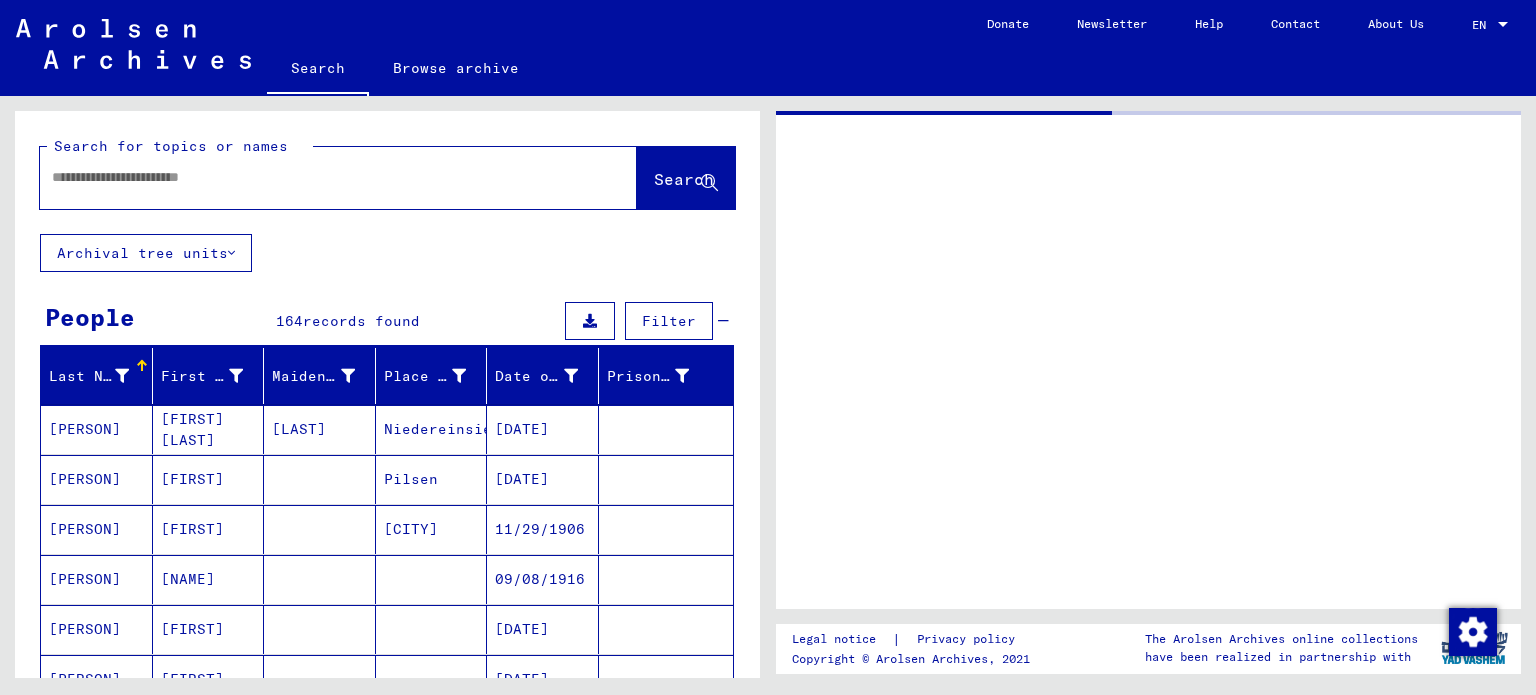 type on "********" 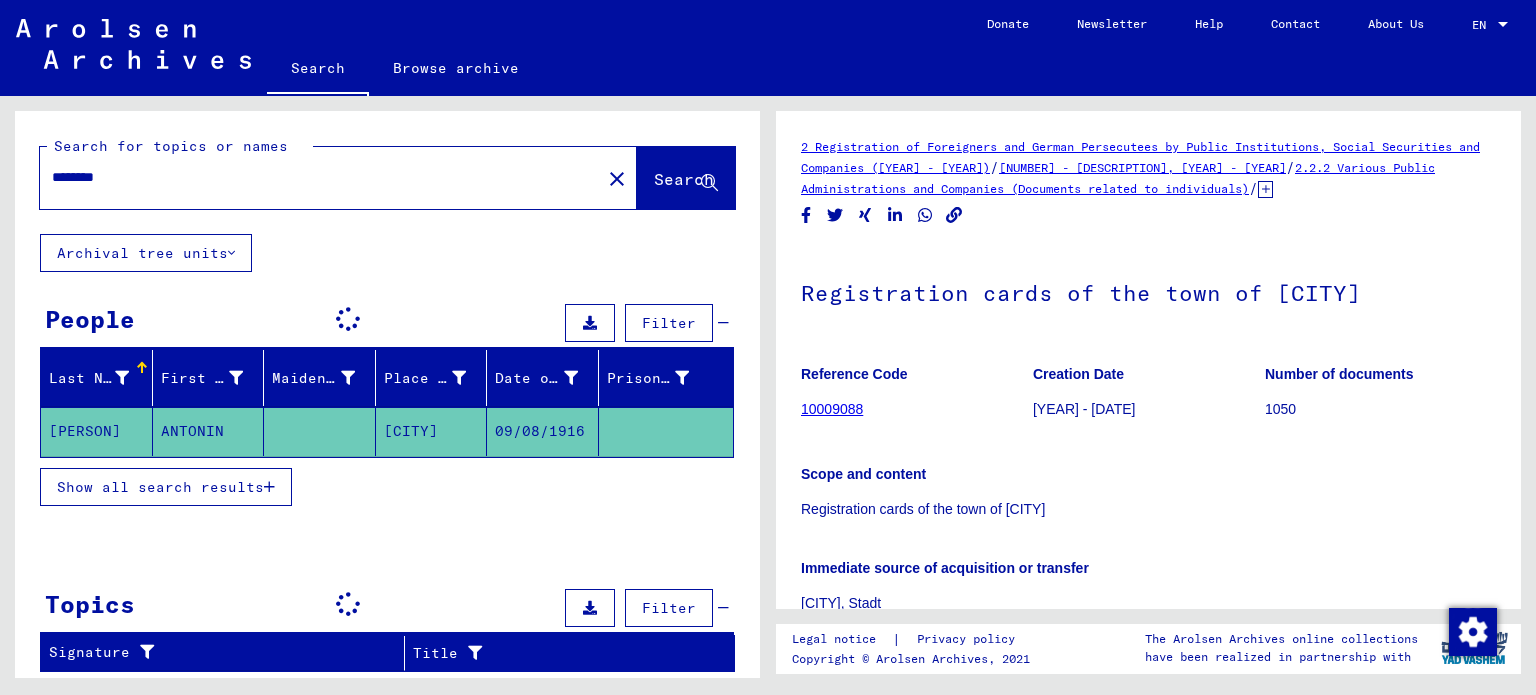 scroll, scrollTop: 0, scrollLeft: 0, axis: both 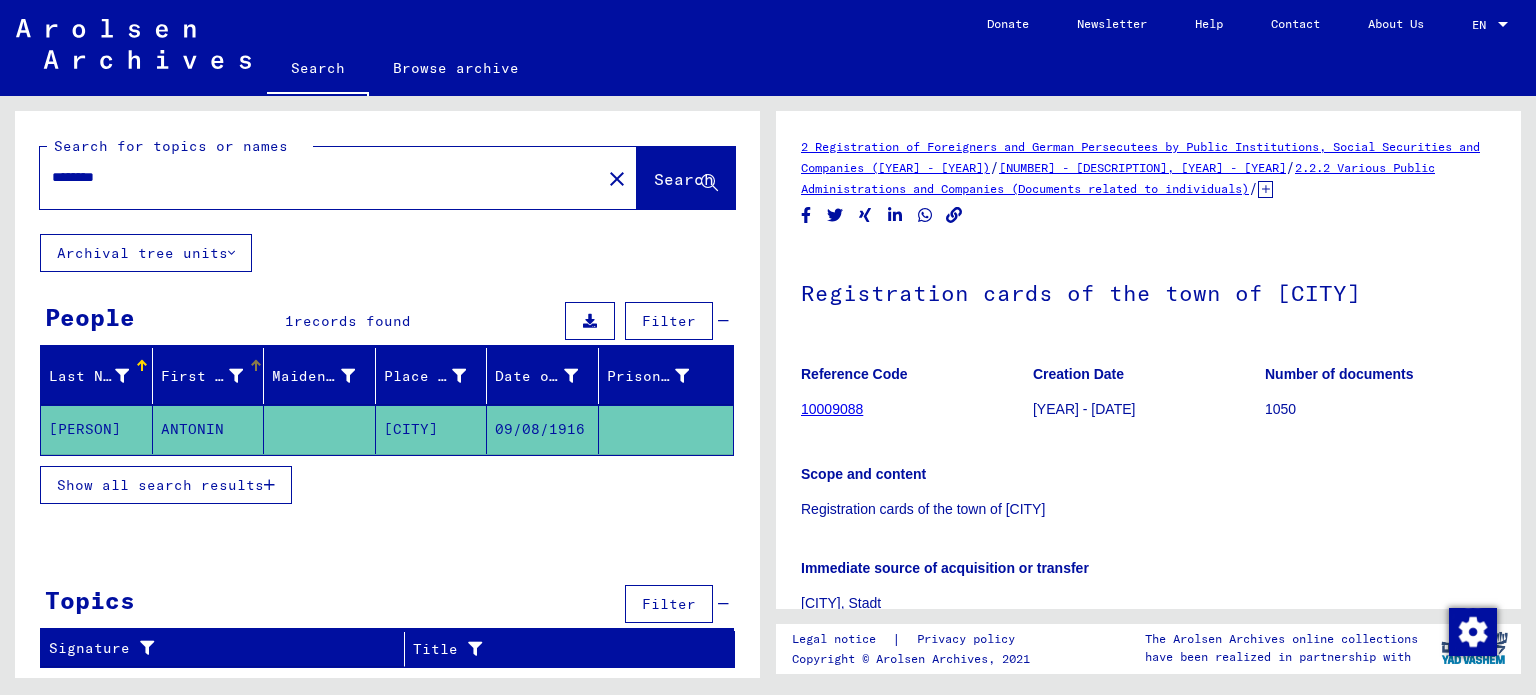 click at bounding box center [236, 376] 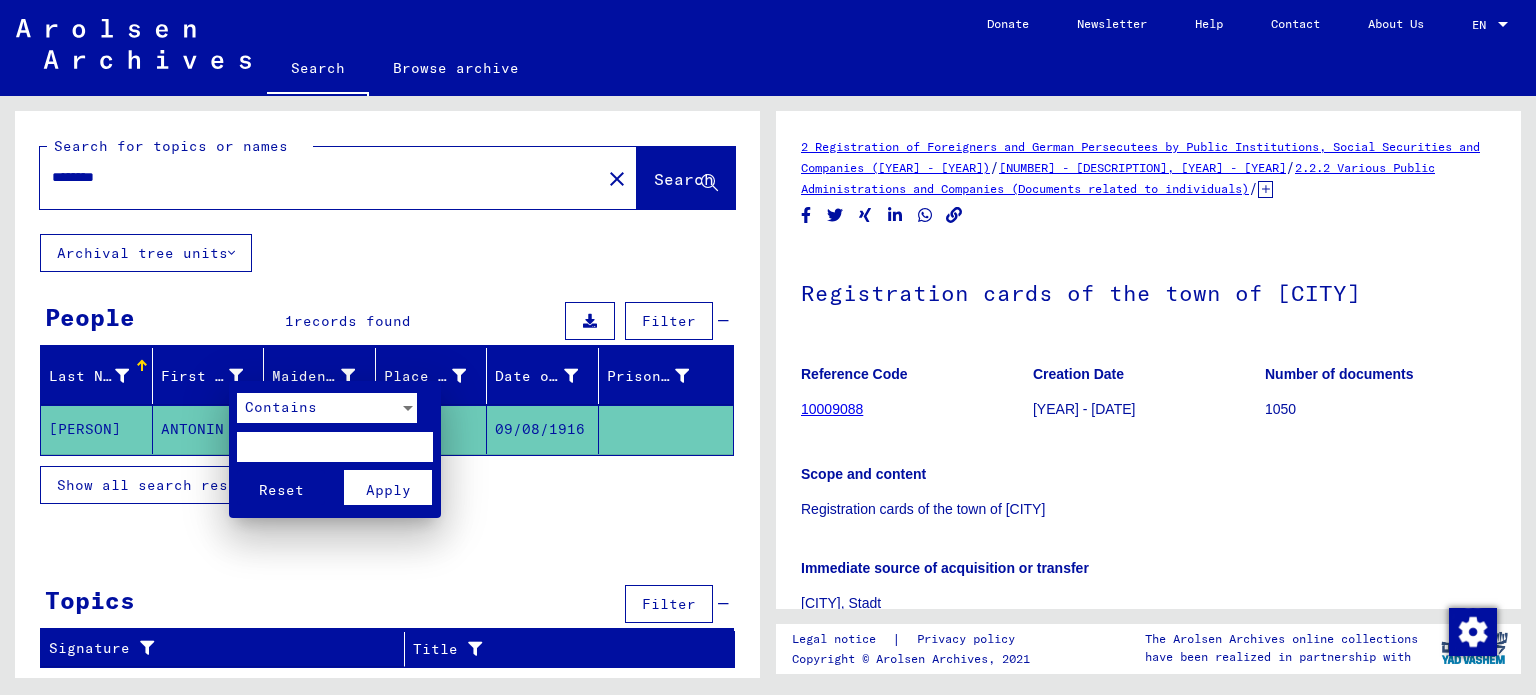 click at bounding box center (335, 447) 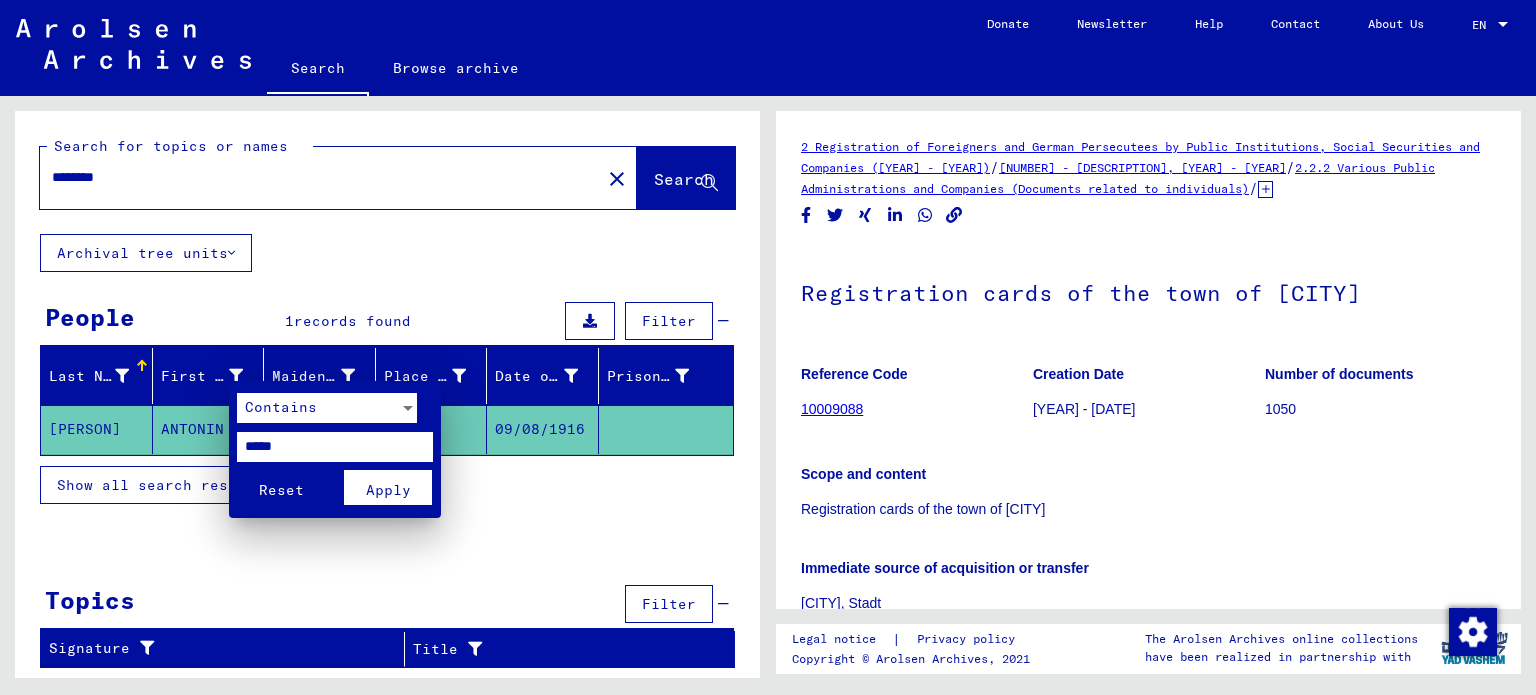 type on "*****" 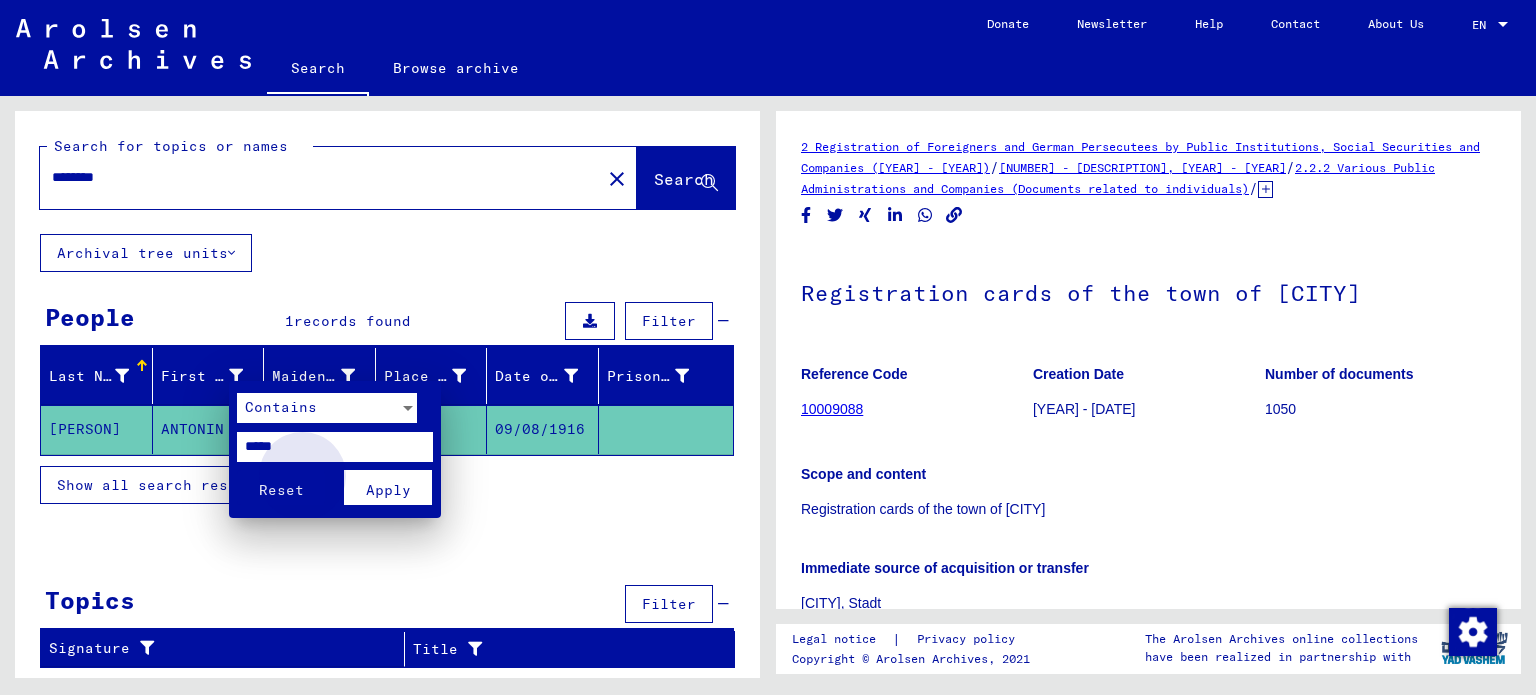 click on "Apply" at bounding box center (388, 490) 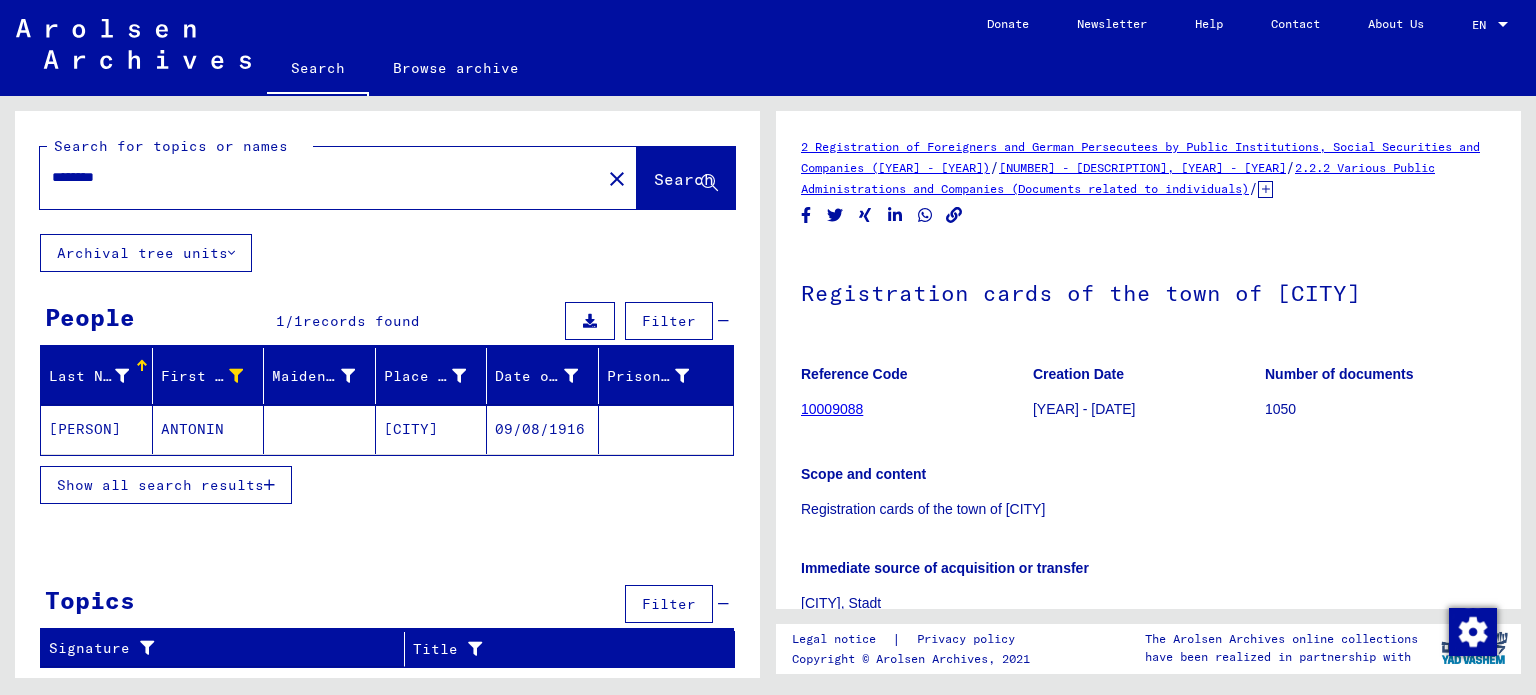 click on "Show all search results" at bounding box center [160, 485] 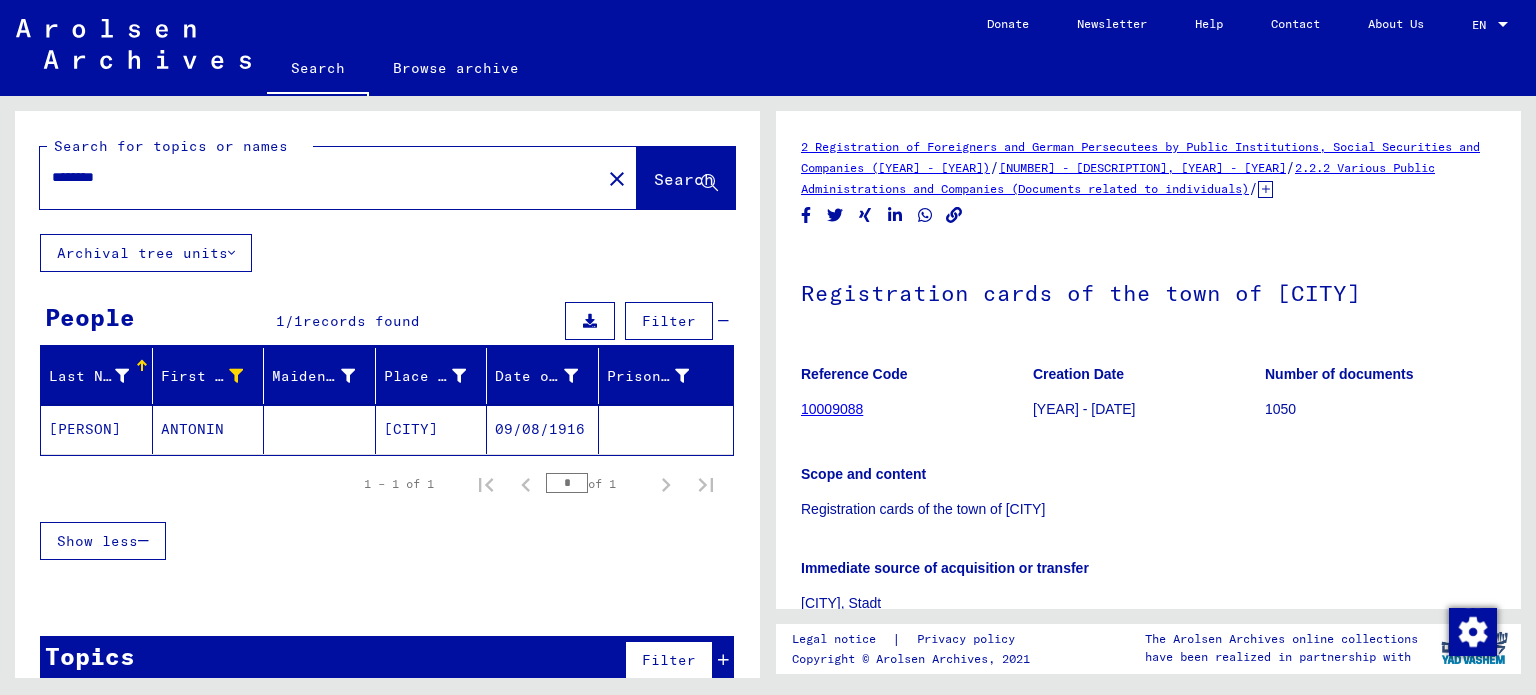click on "********" at bounding box center (320, 177) 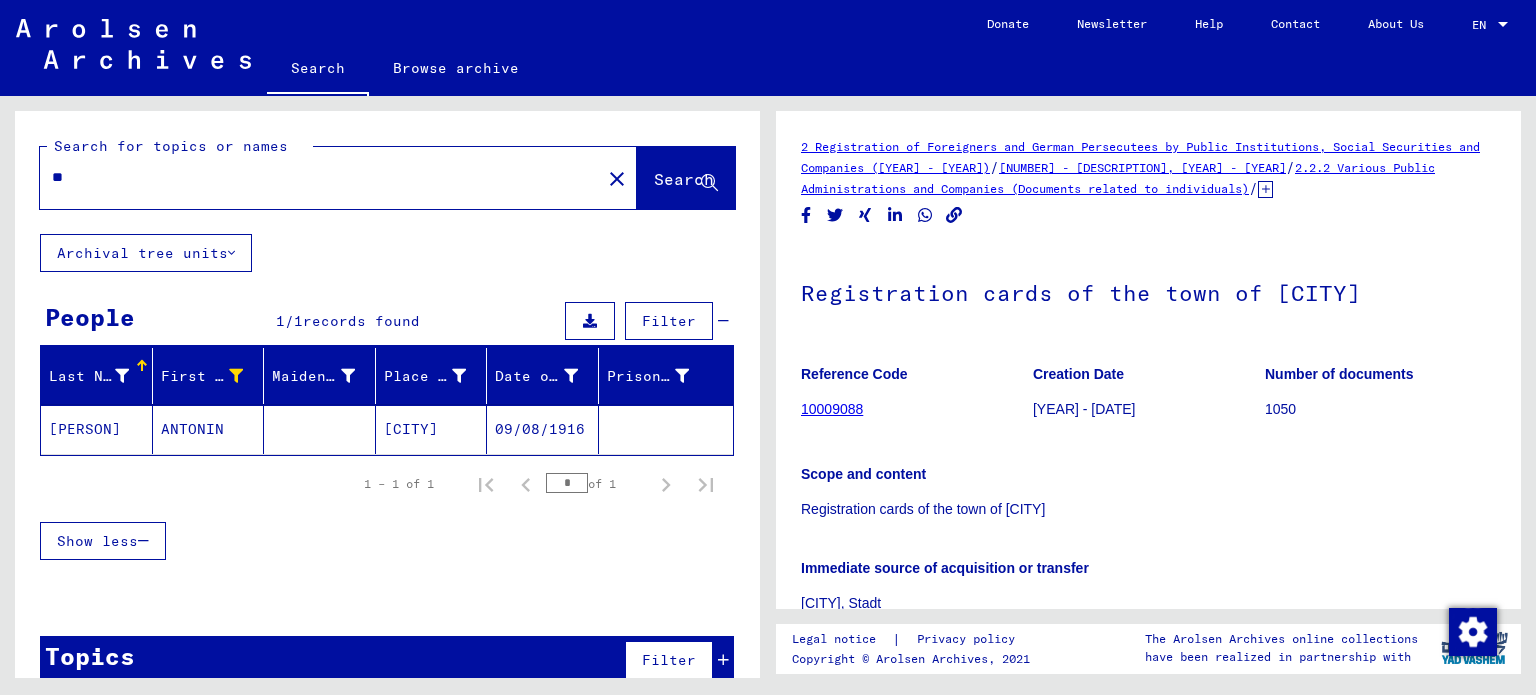 type on "*" 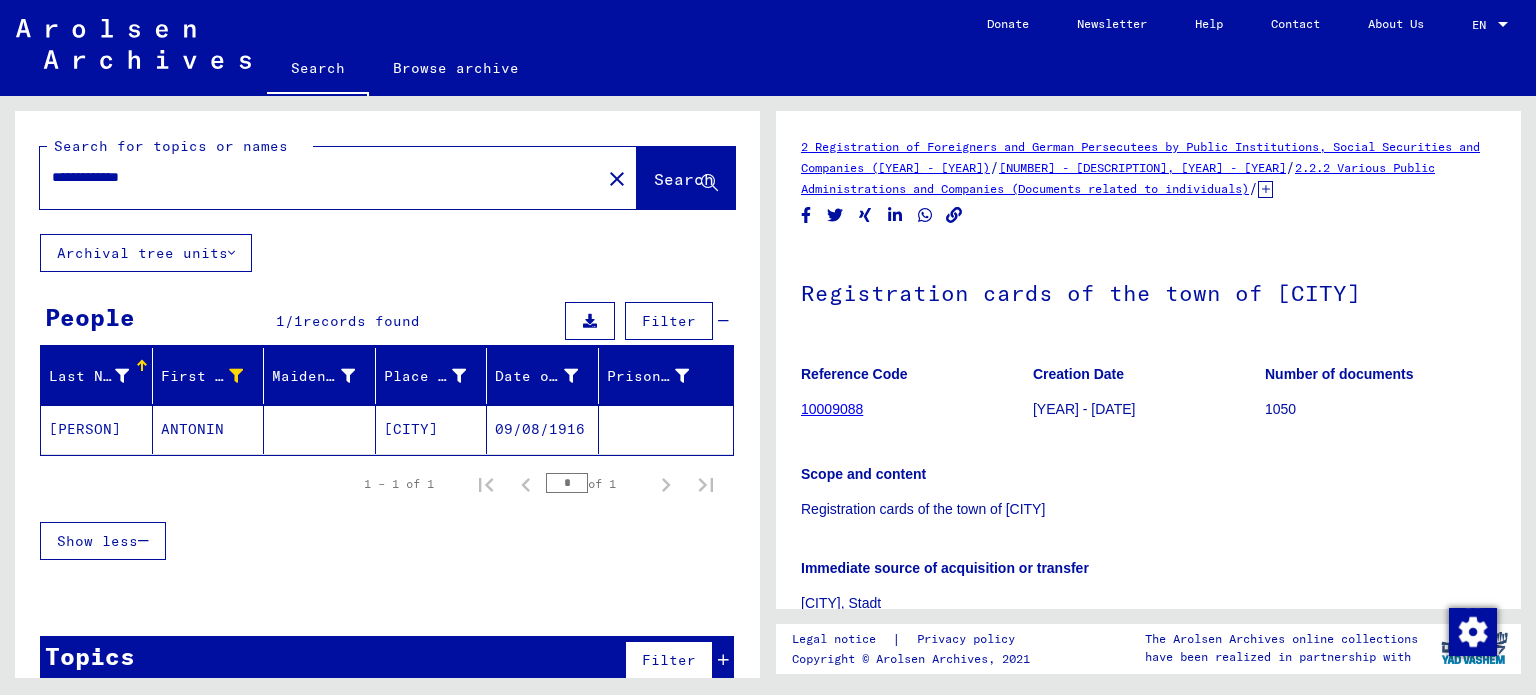 type on "**********" 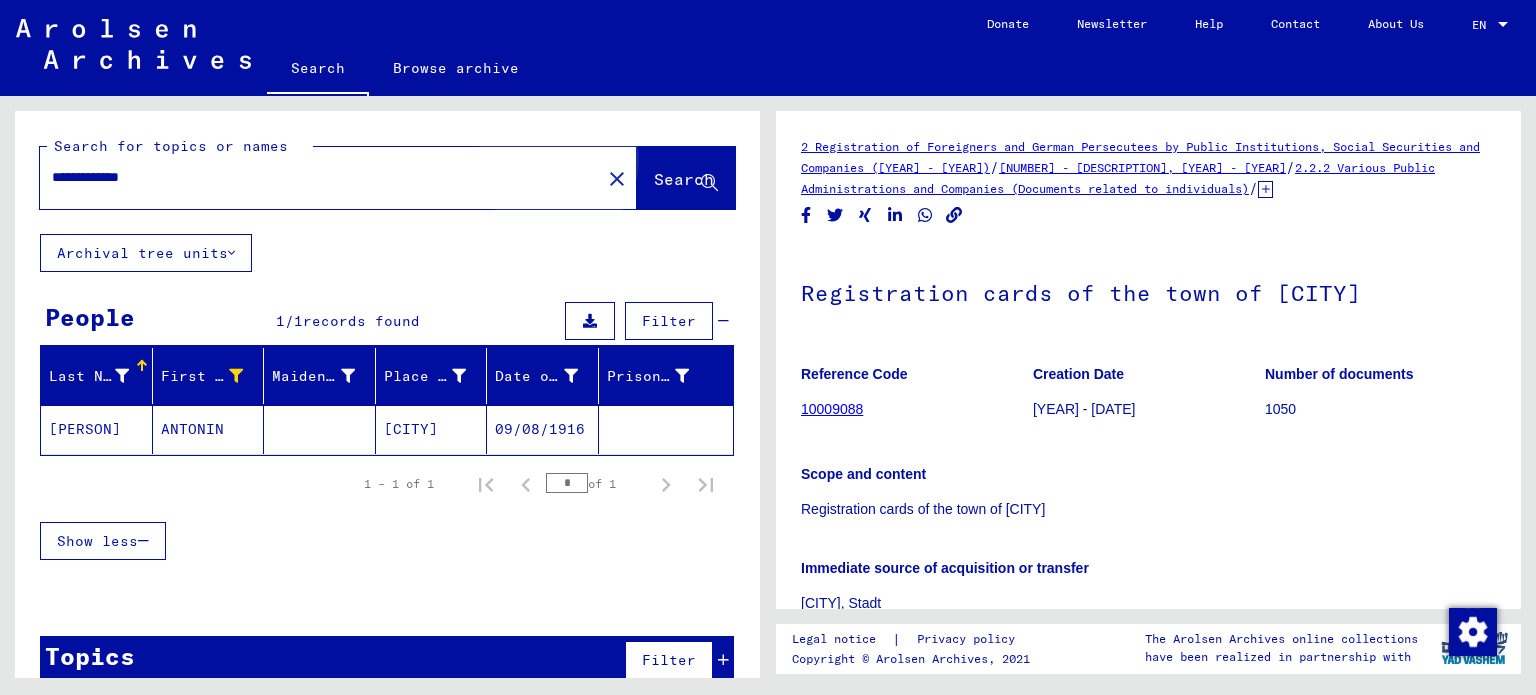 click on "Search" 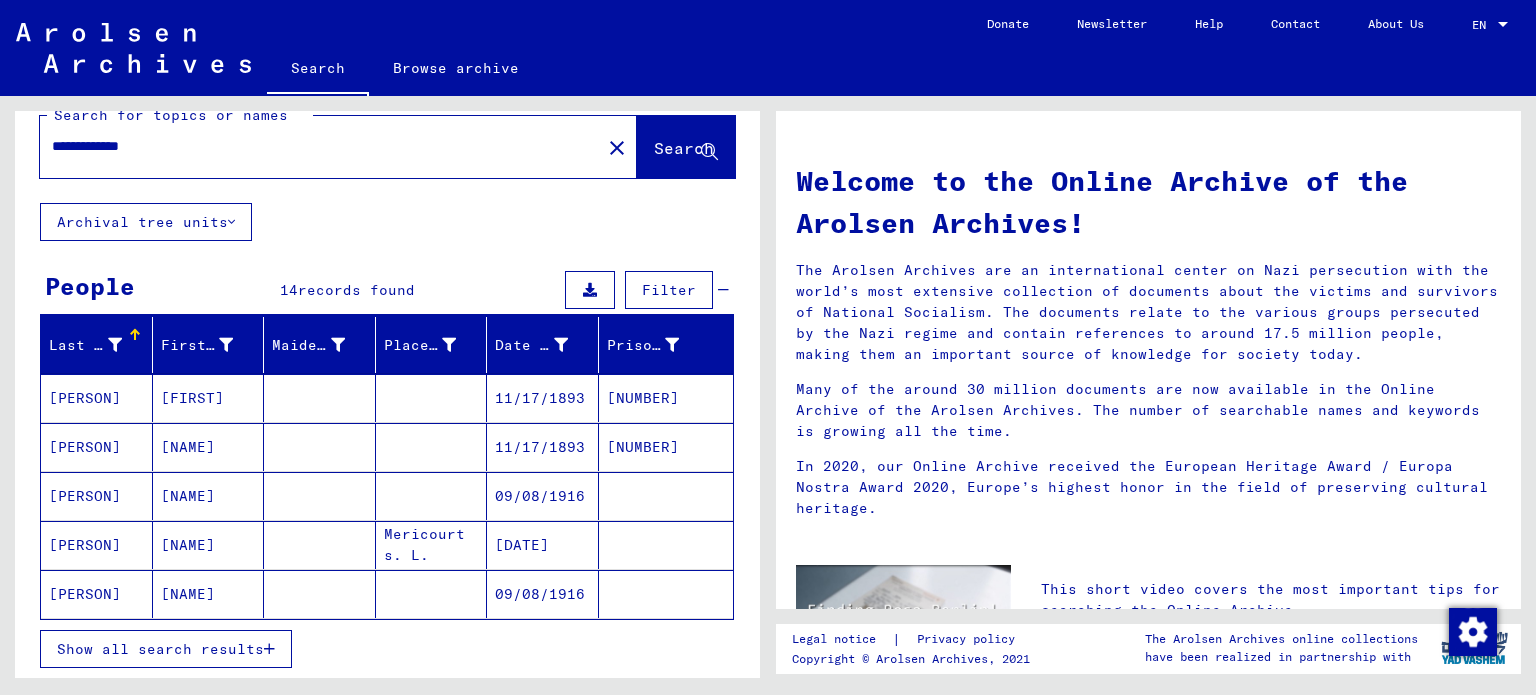 scroll, scrollTop: 36, scrollLeft: 0, axis: vertical 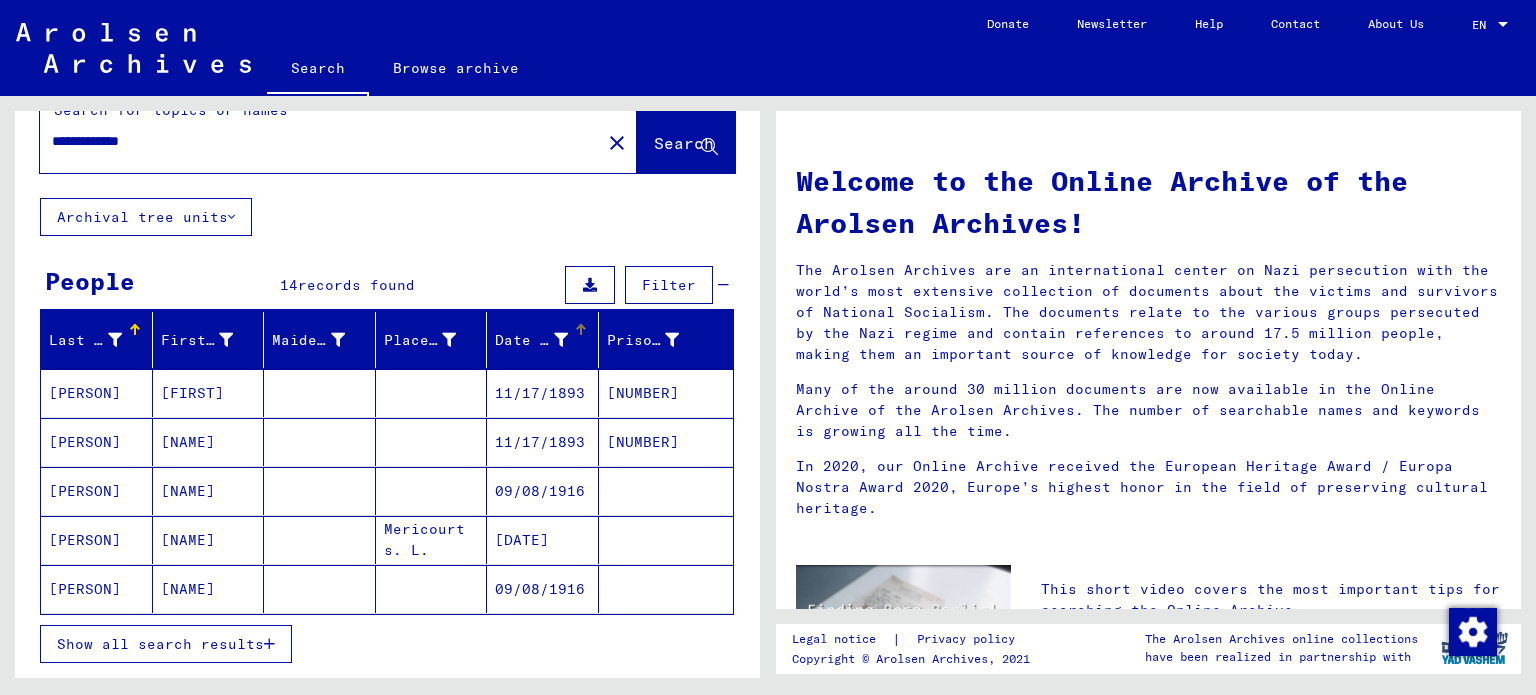 click on "Date of Birth" at bounding box center (531, 340) 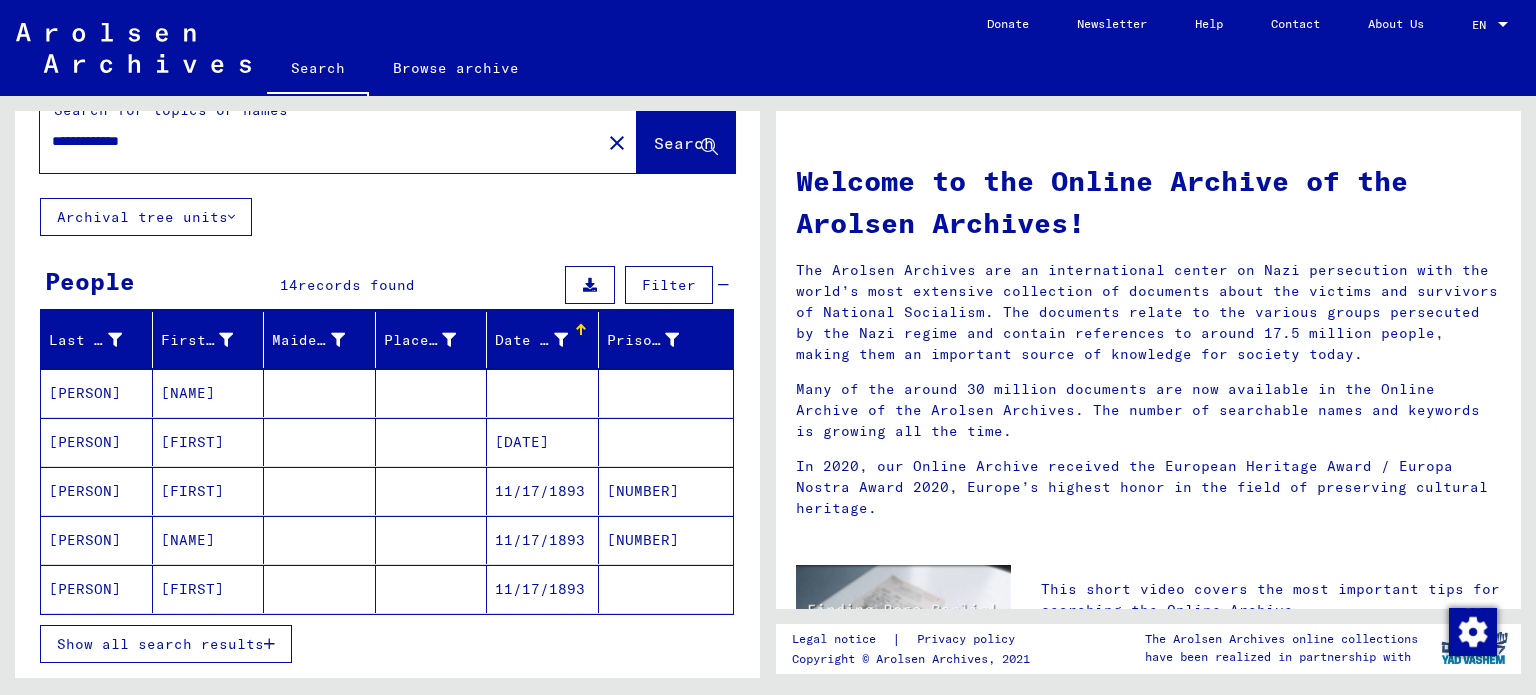 click on "[DATE]" at bounding box center (543, 491) 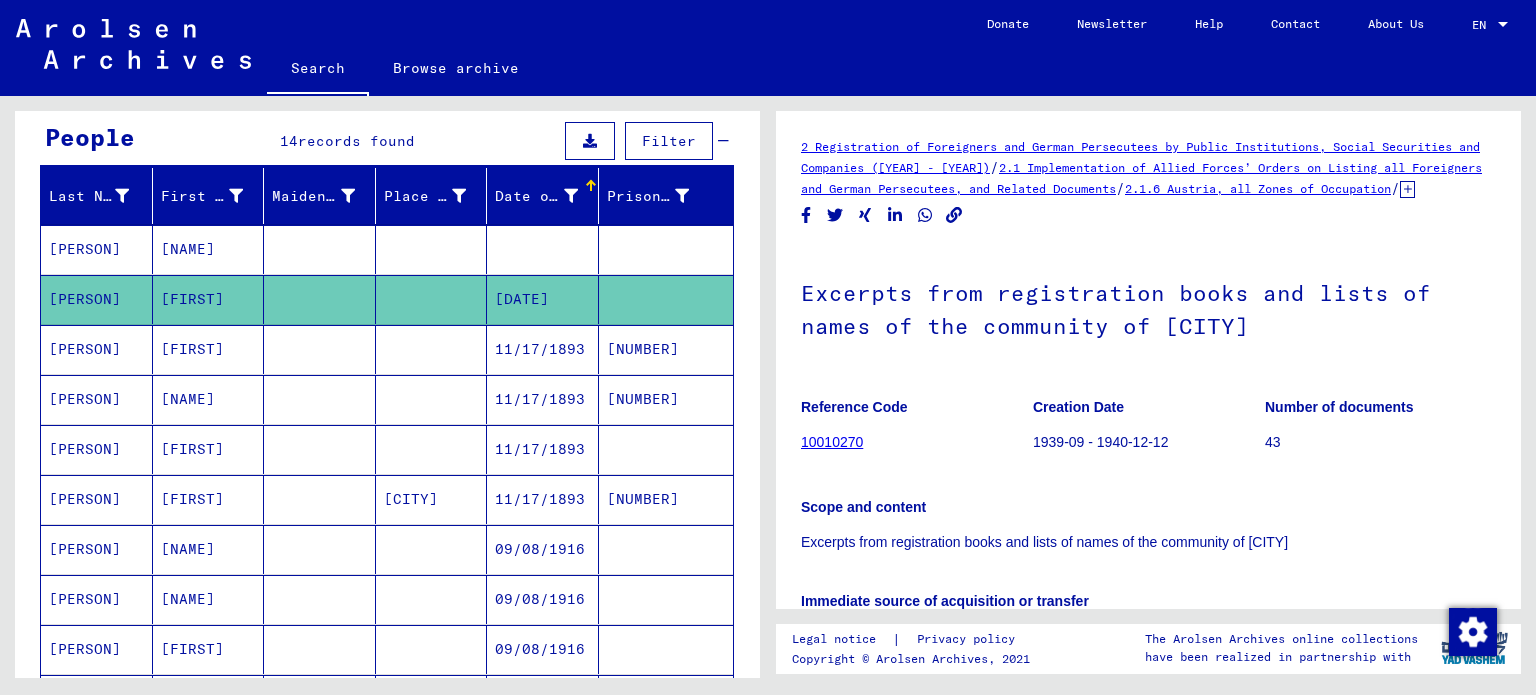 scroll, scrollTop: 211, scrollLeft: 0, axis: vertical 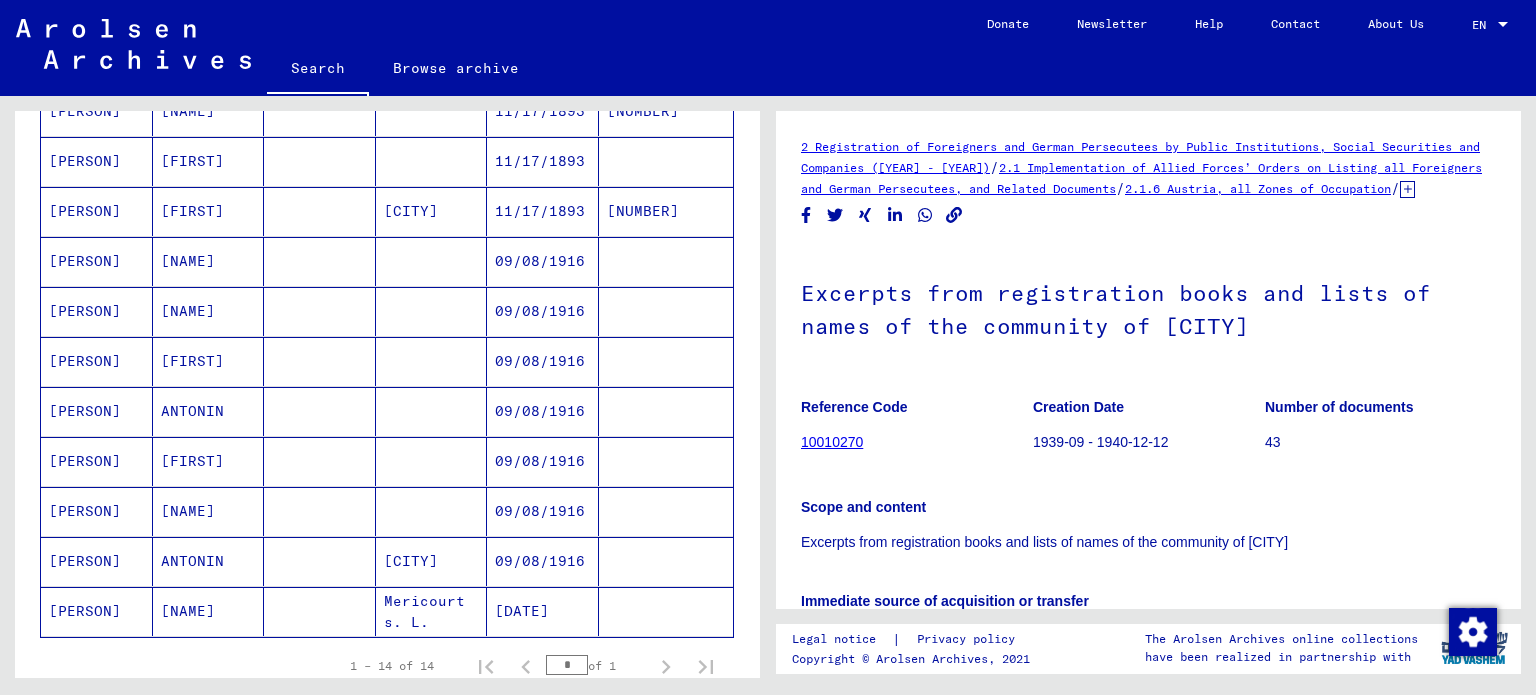 click on "09/08/1916" at bounding box center (543, 361) 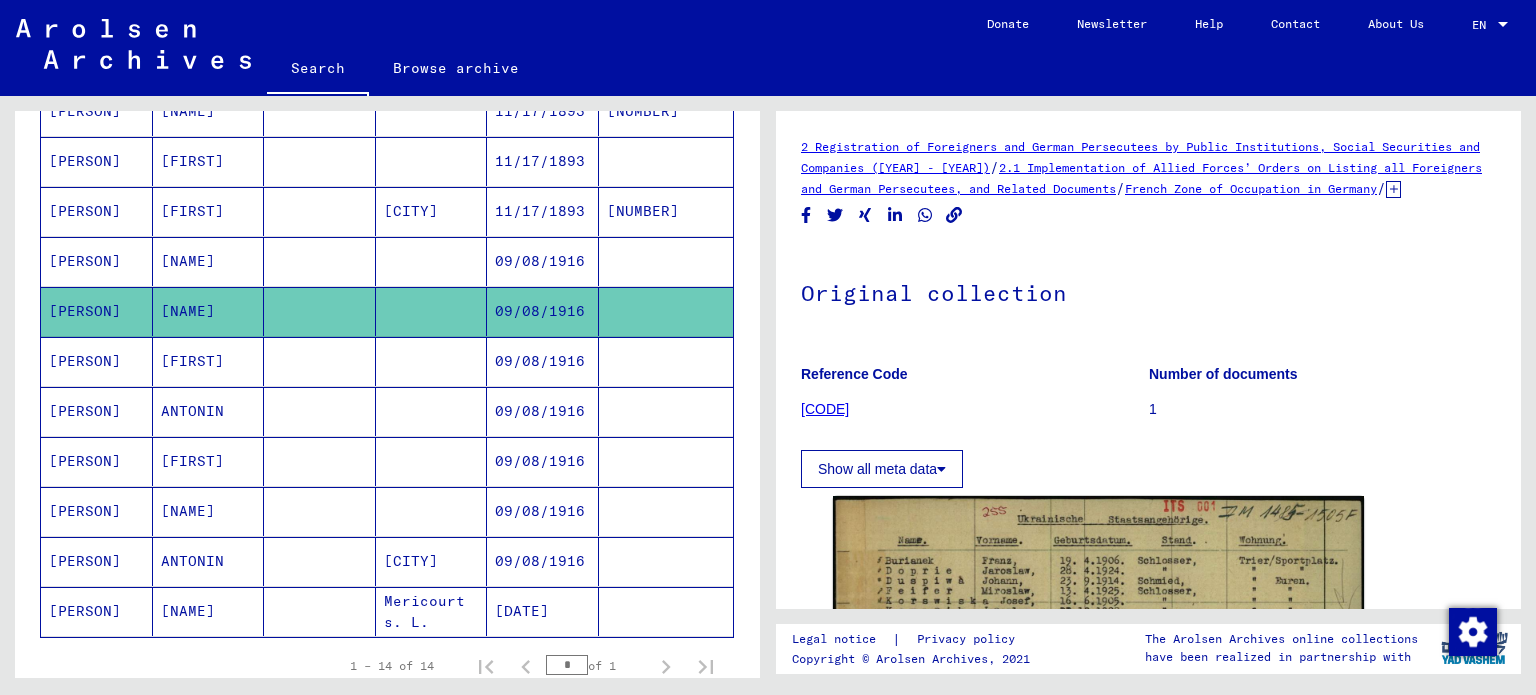 scroll, scrollTop: 0, scrollLeft: 0, axis: both 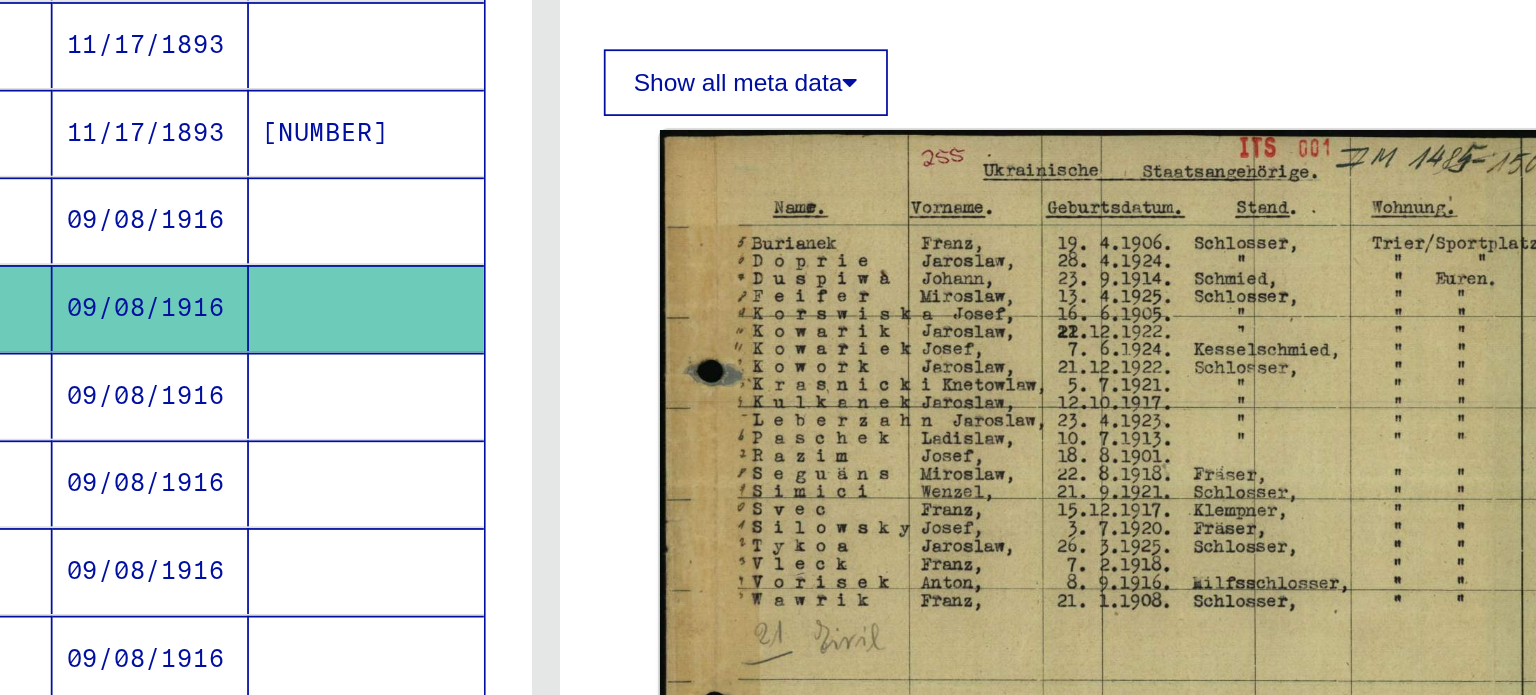 click on "09/08/1916" at bounding box center [543, 411] 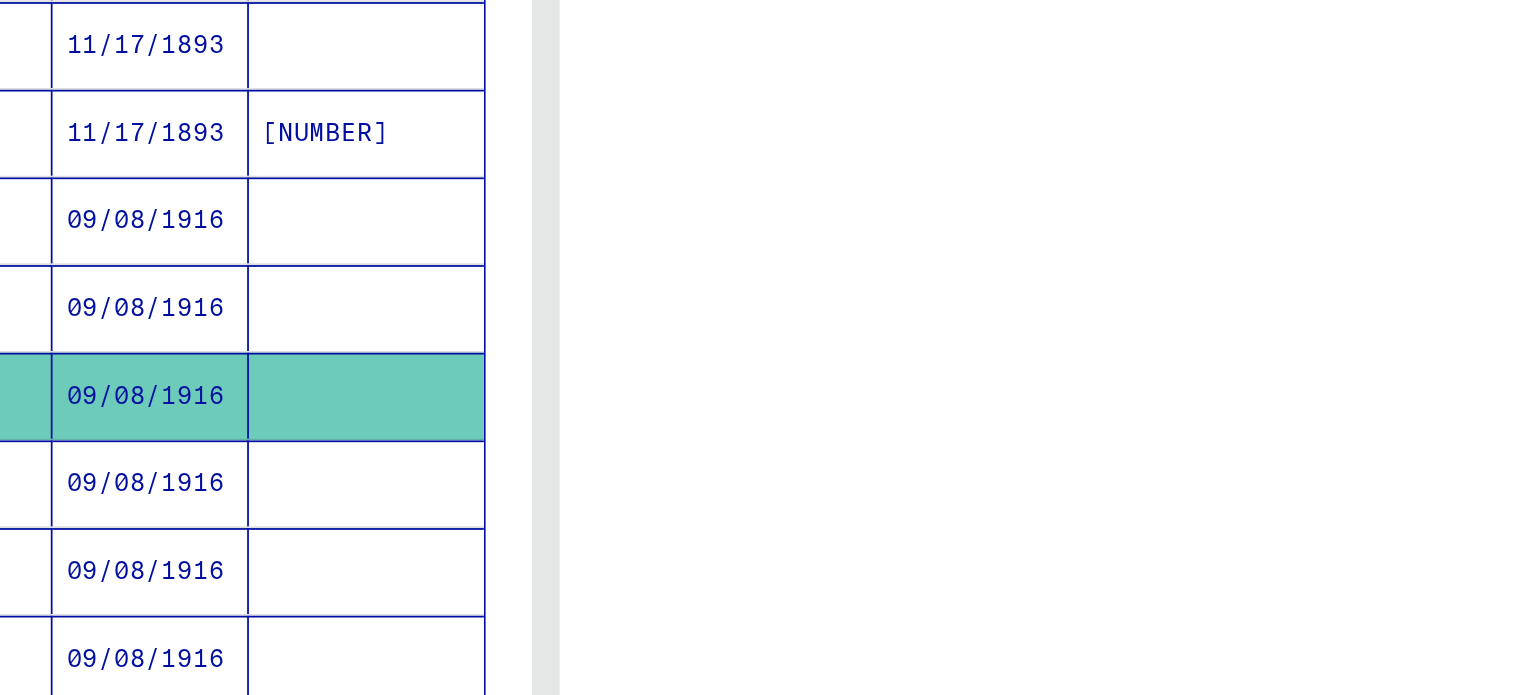 scroll, scrollTop: 0, scrollLeft: 0, axis: both 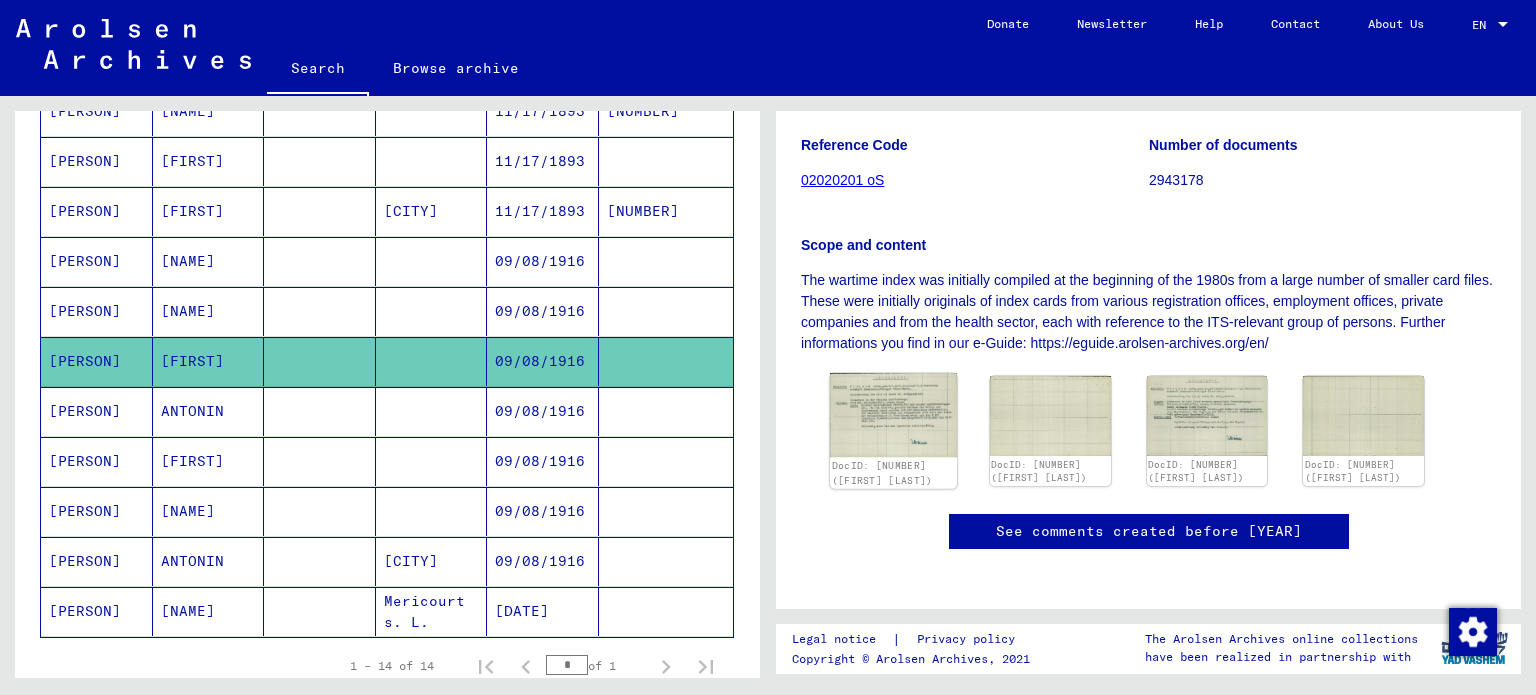 click 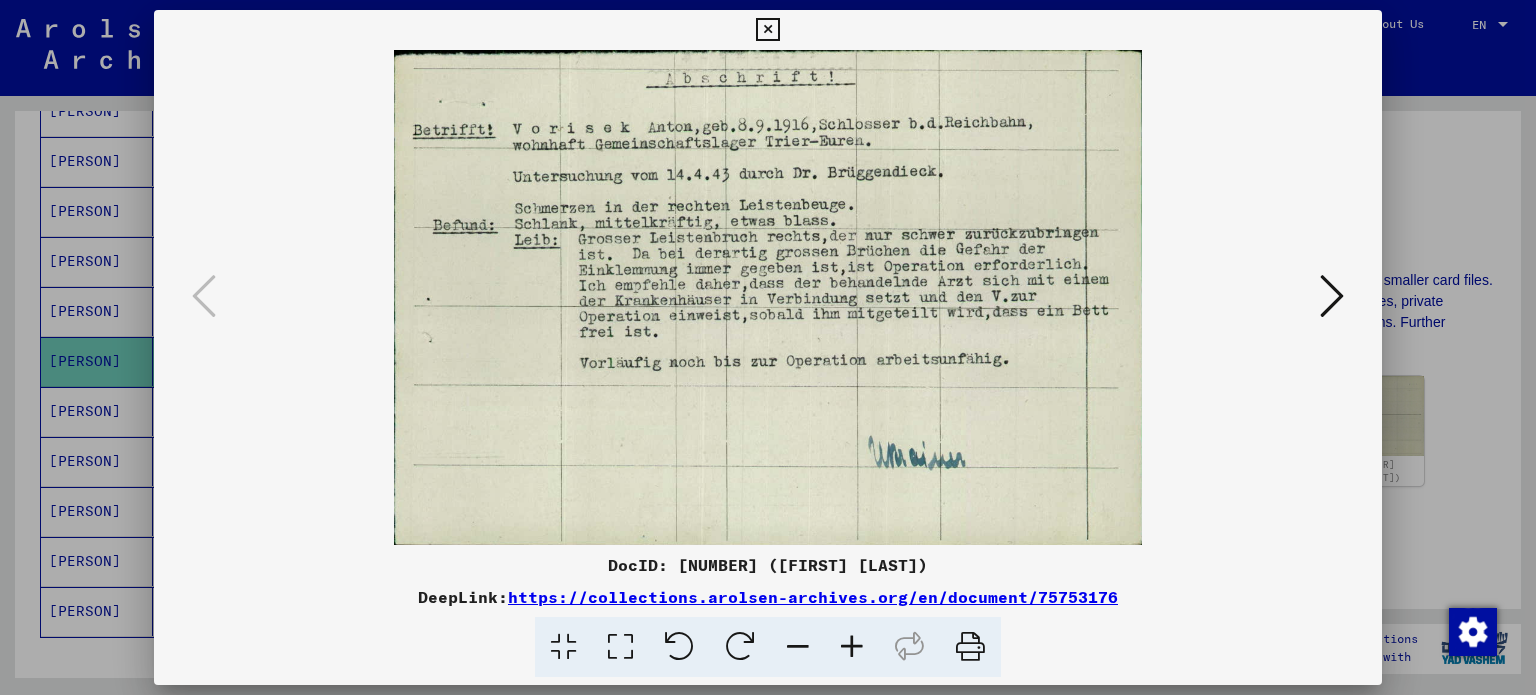 click at bounding box center (1332, 297) 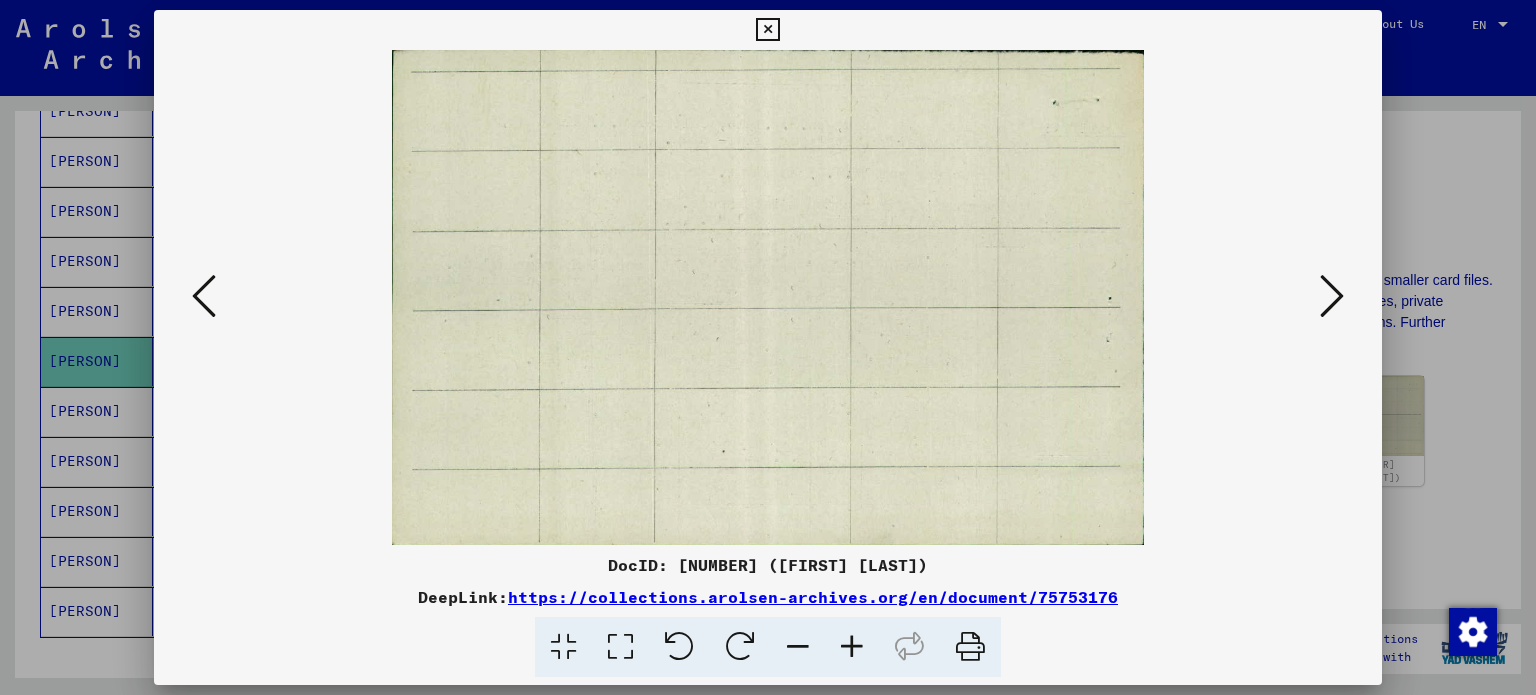 click at bounding box center (1332, 296) 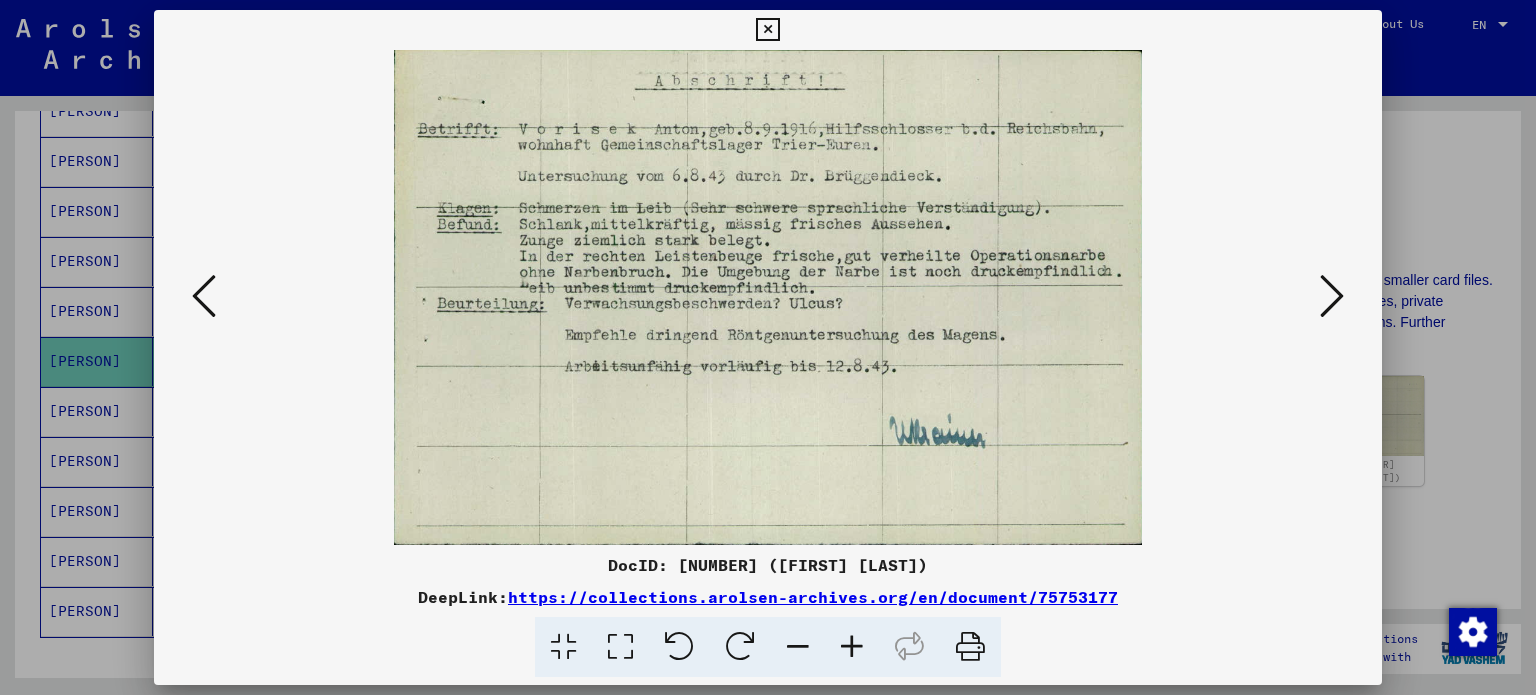 click at bounding box center [1332, 296] 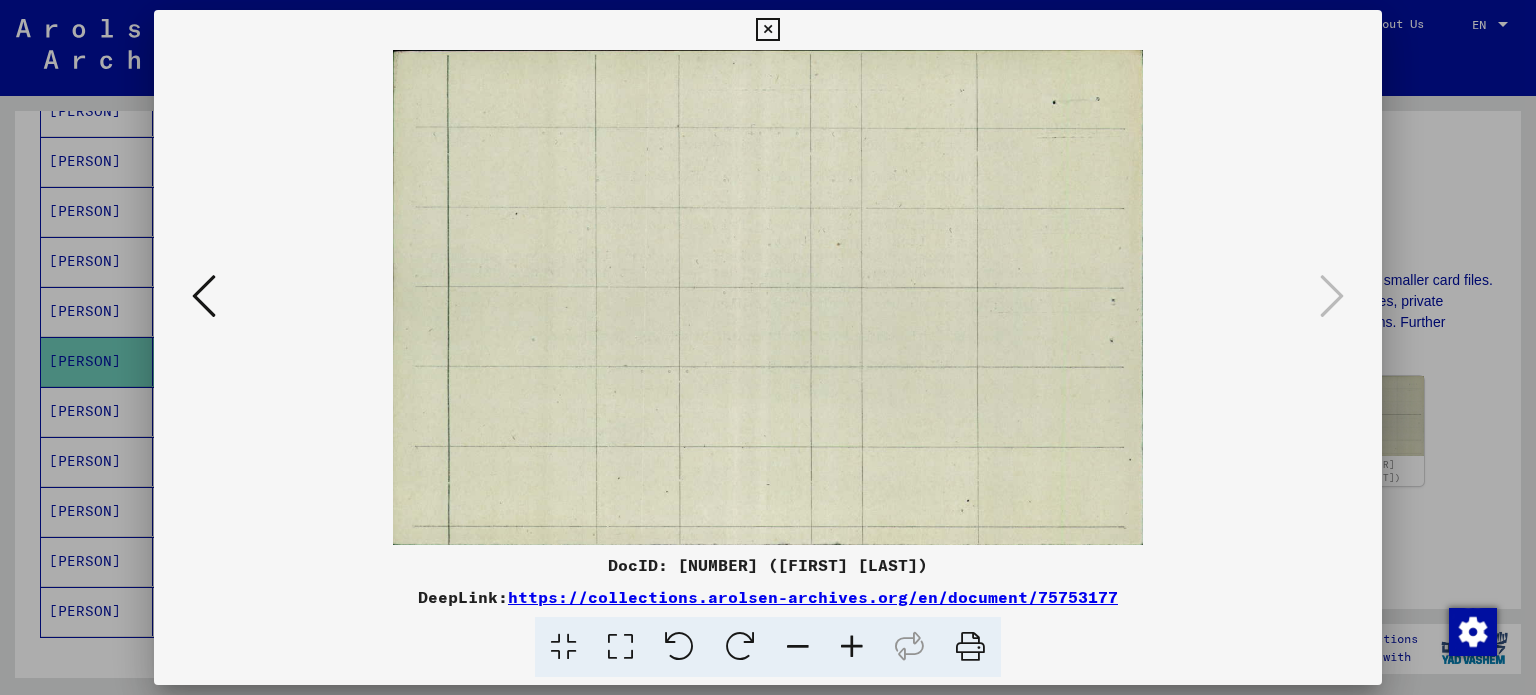 click at bounding box center [767, 30] 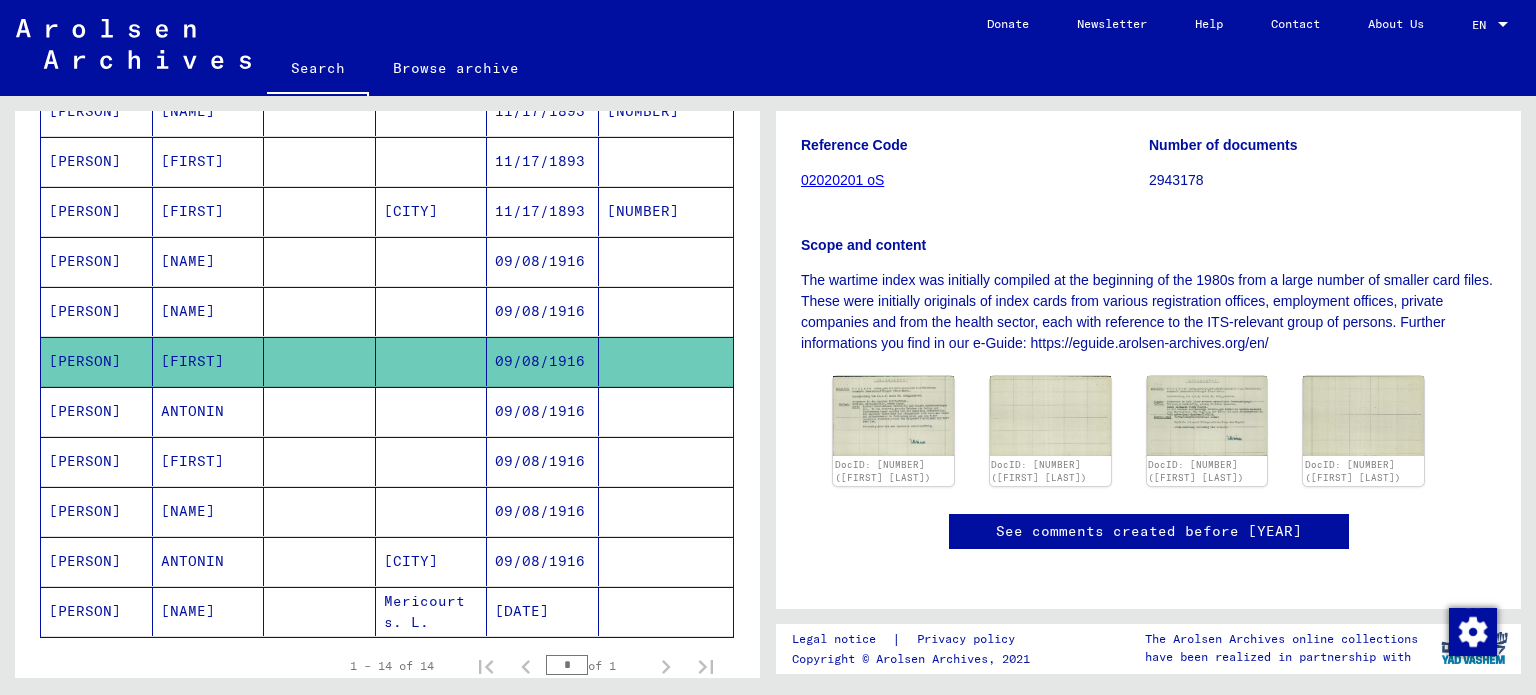 click on "09/08/1916" at bounding box center (543, 461) 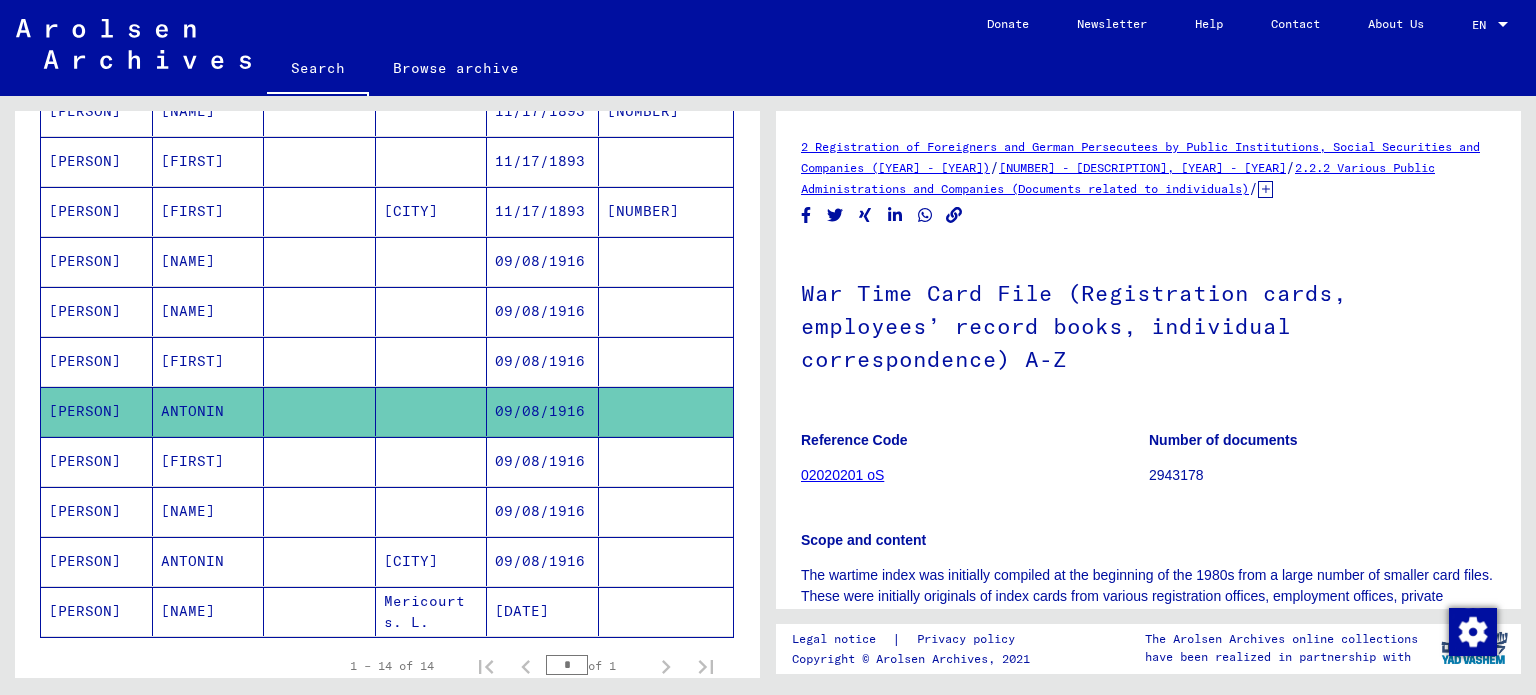 scroll, scrollTop: 0, scrollLeft: 0, axis: both 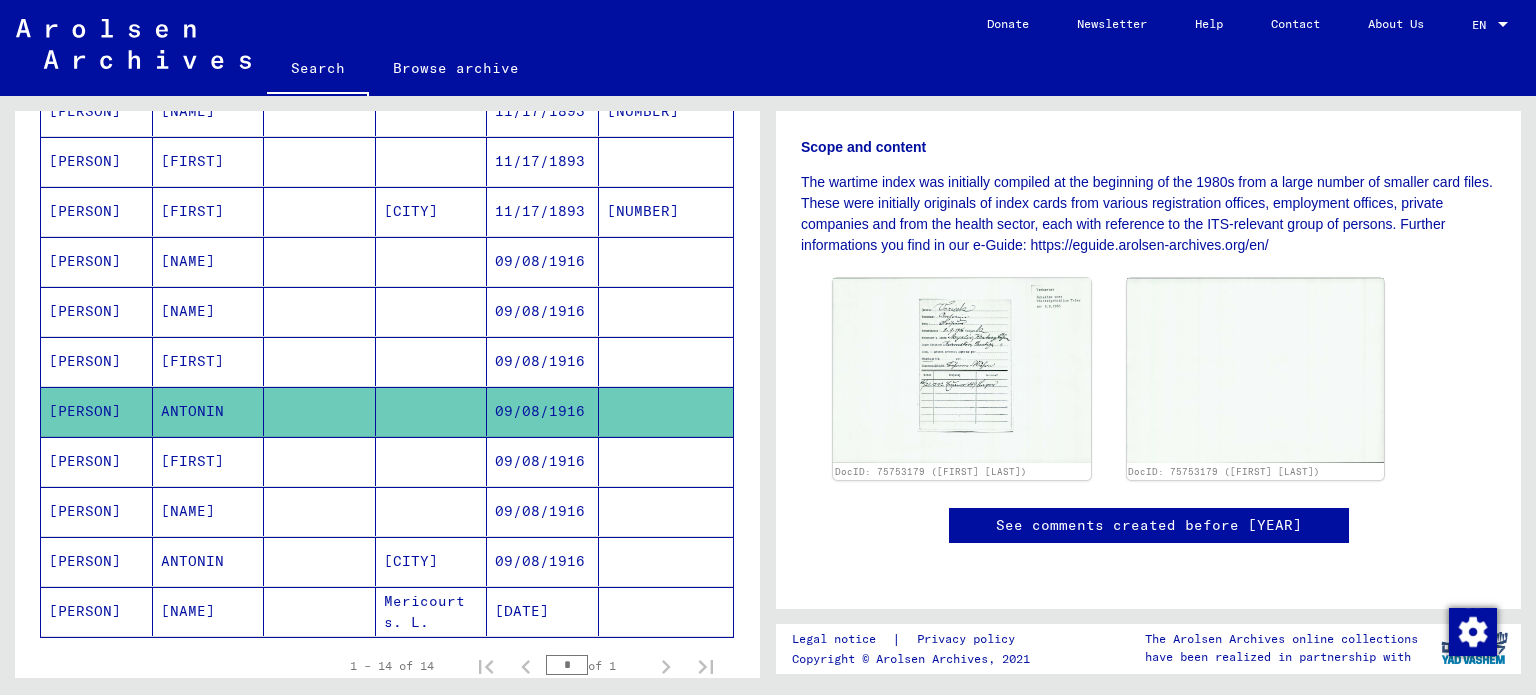 click on "09/08/1916" at bounding box center (543, 511) 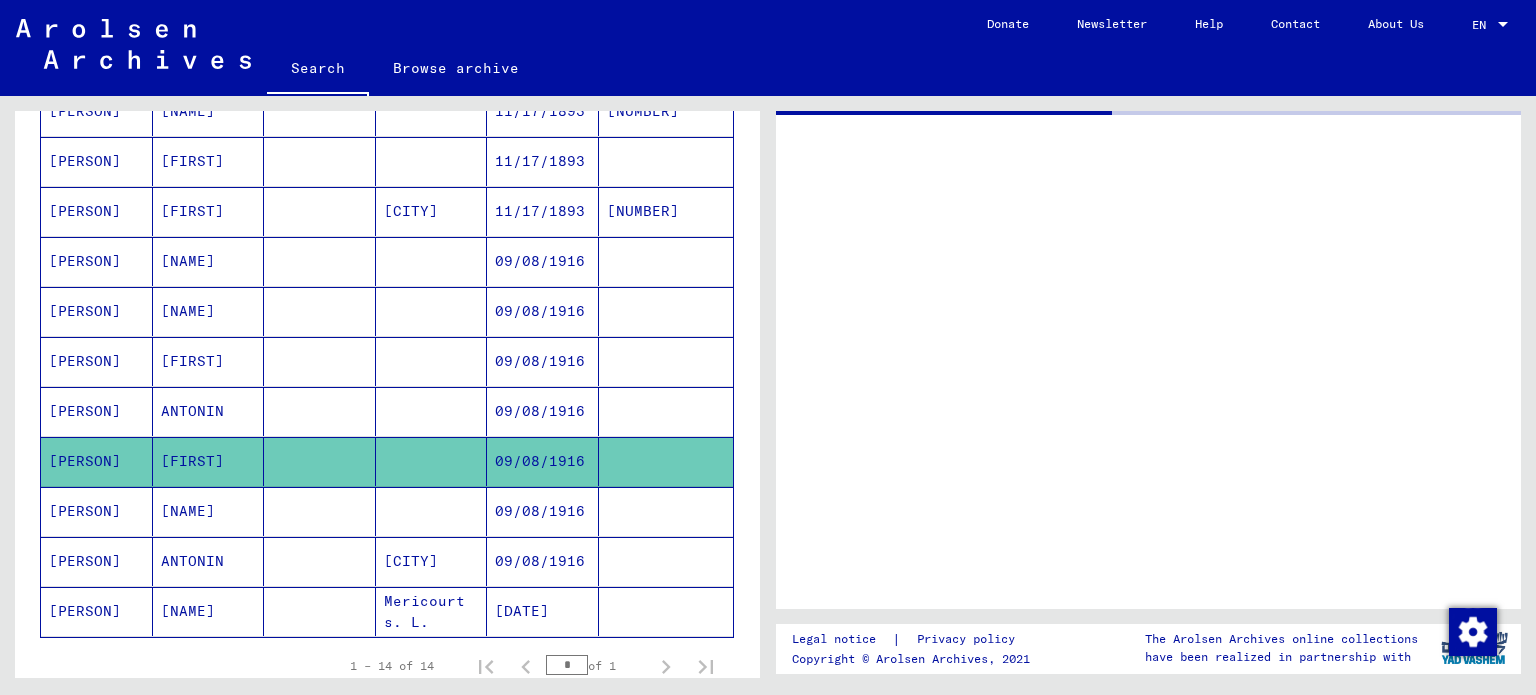 scroll, scrollTop: 0, scrollLeft: 0, axis: both 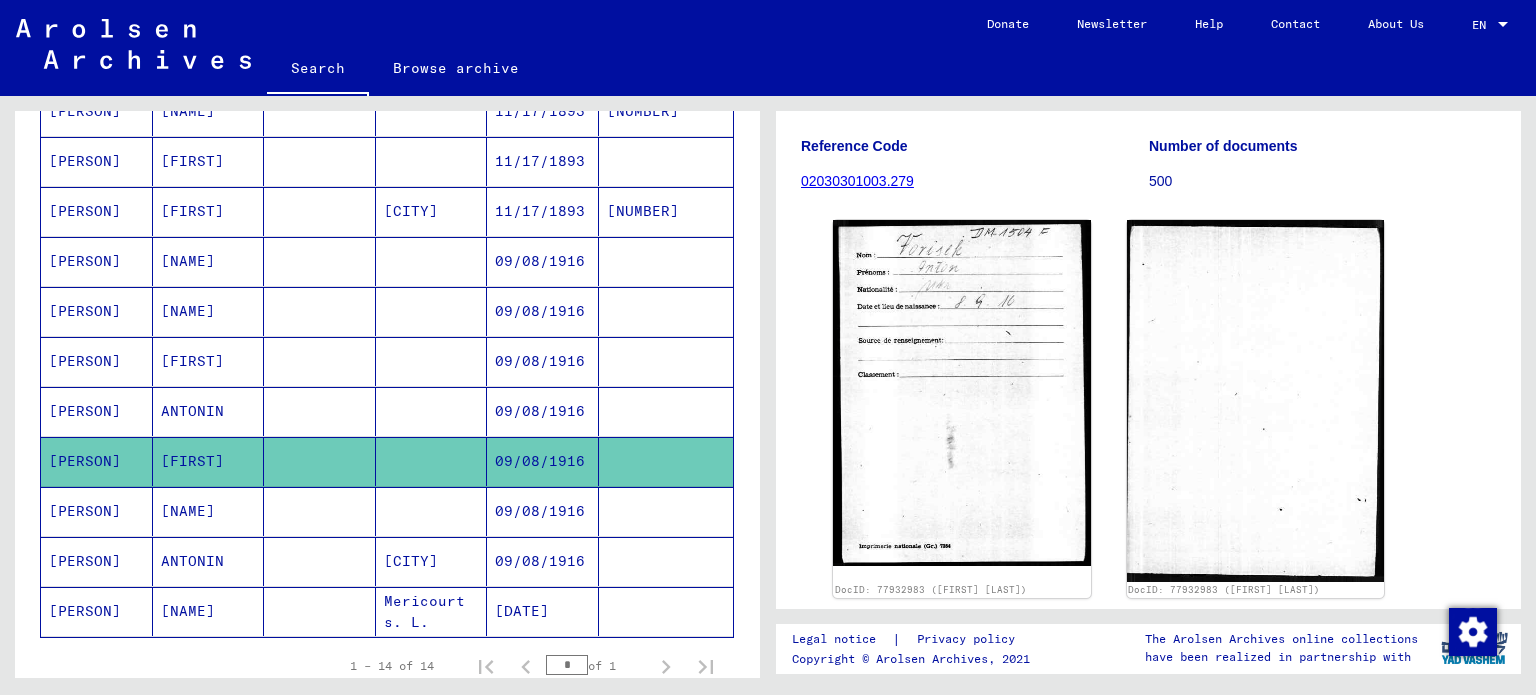 click on "09/08/1916" at bounding box center [543, 561] 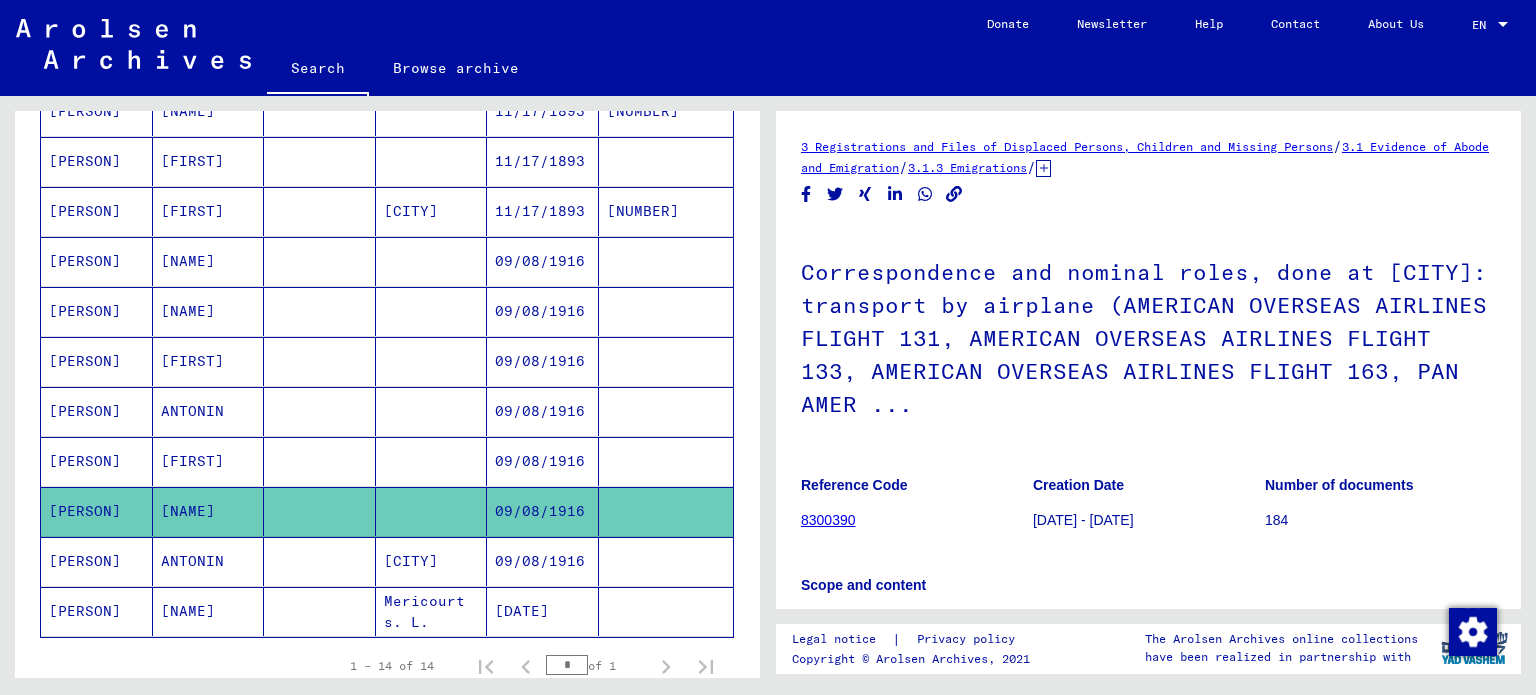 scroll, scrollTop: 0, scrollLeft: 0, axis: both 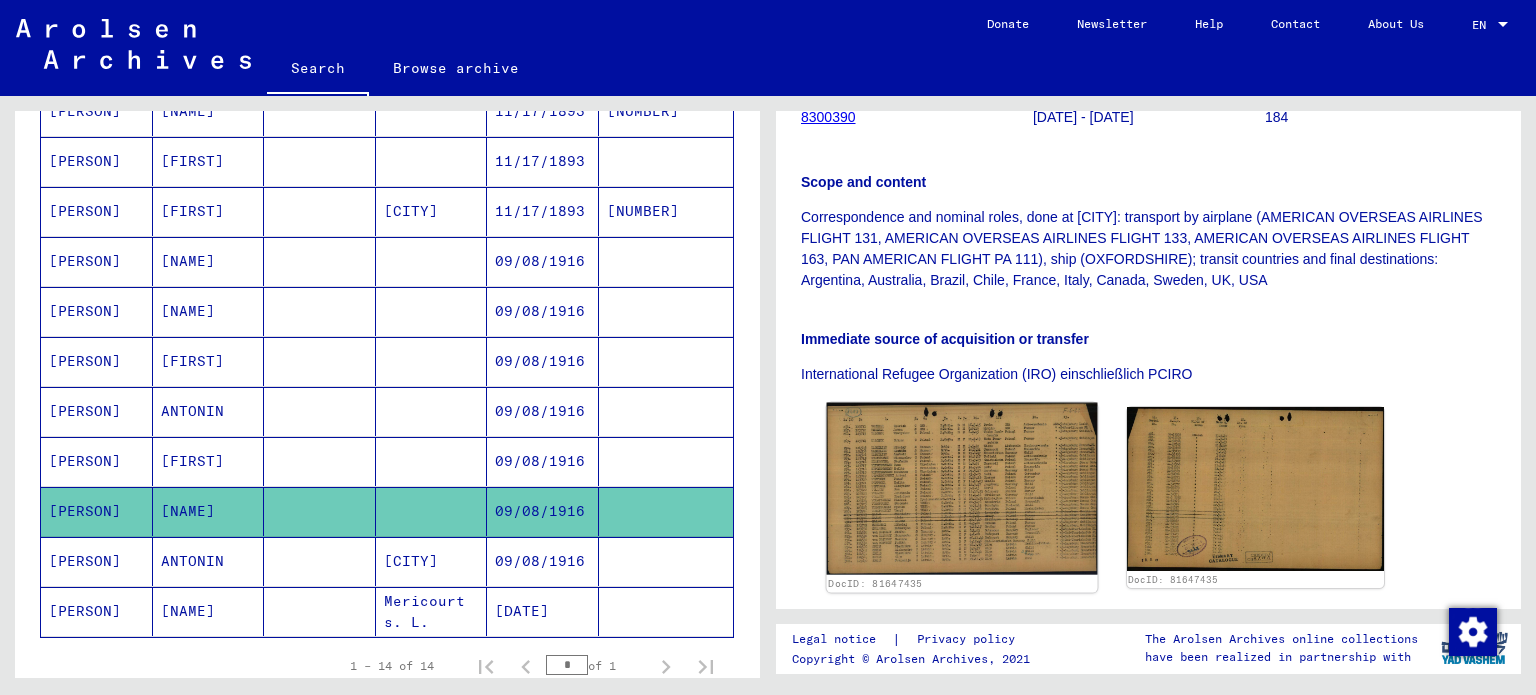 click 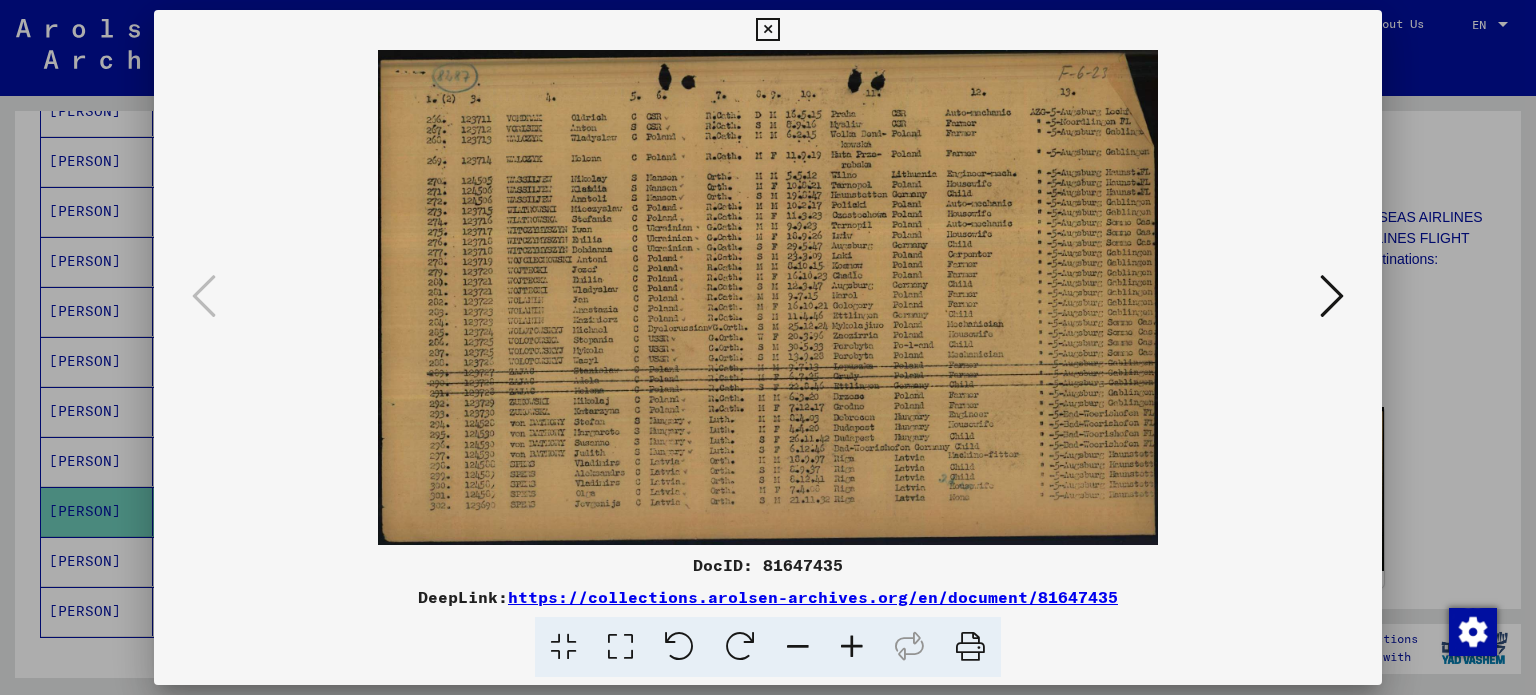 click at bounding box center [1332, 296] 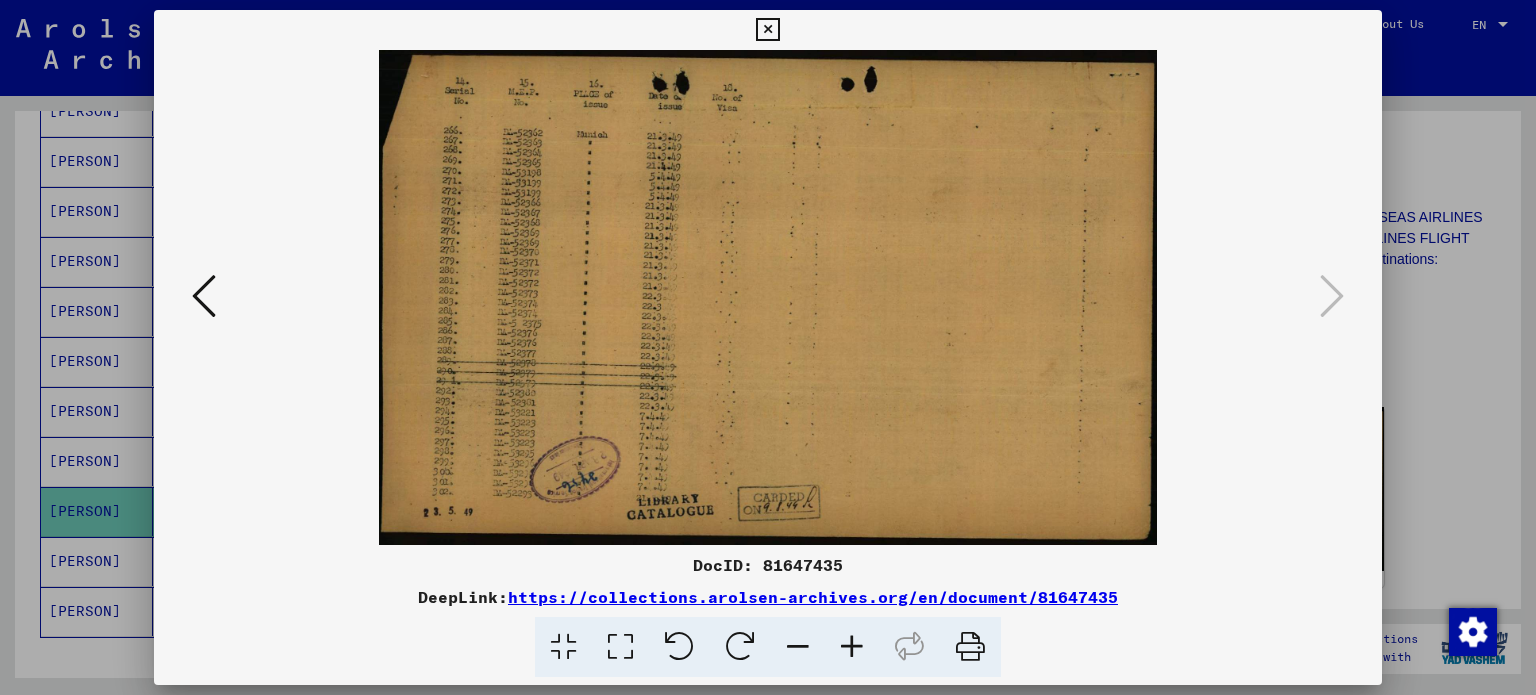 click at bounding box center (204, 296) 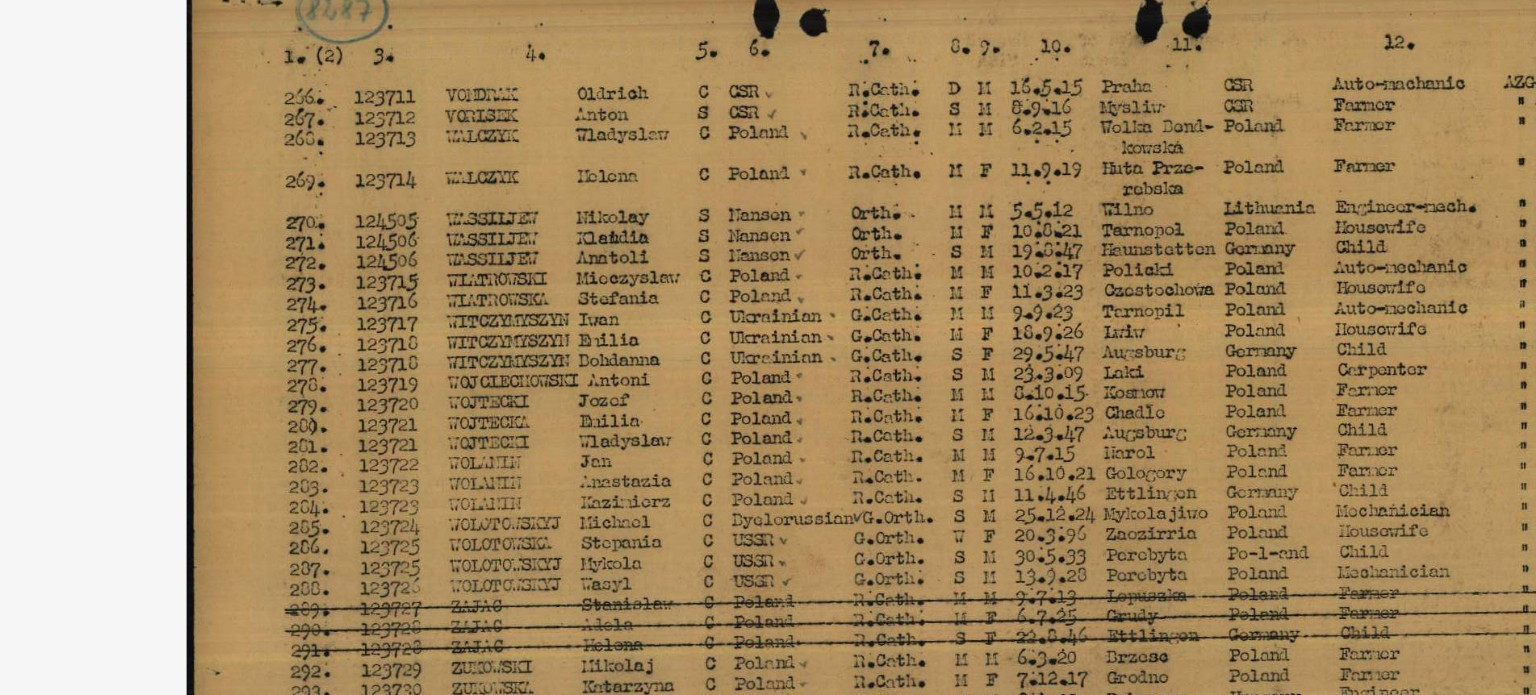 drag, startPoint x: 758, startPoint y: 146, endPoint x: 641, endPoint y: 145, distance: 117.00427 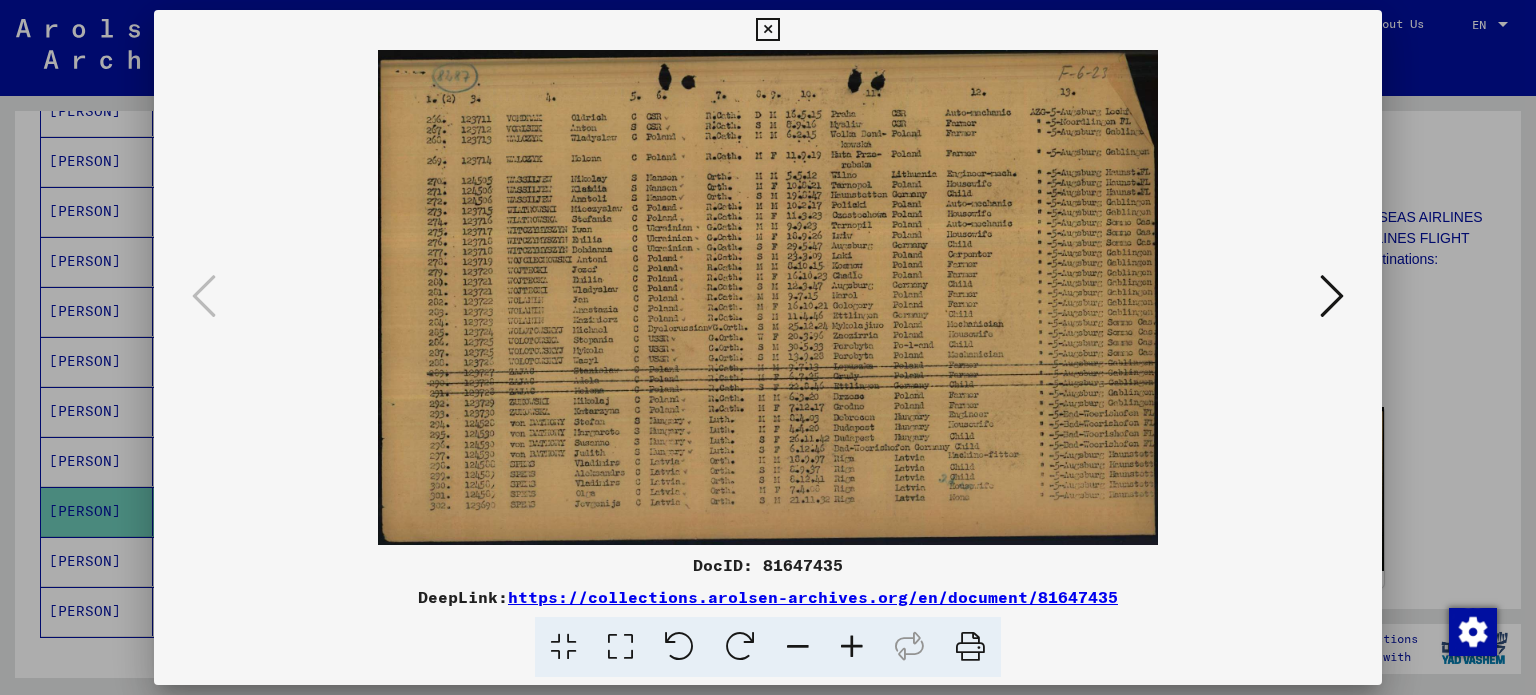 click at bounding box center (767, 30) 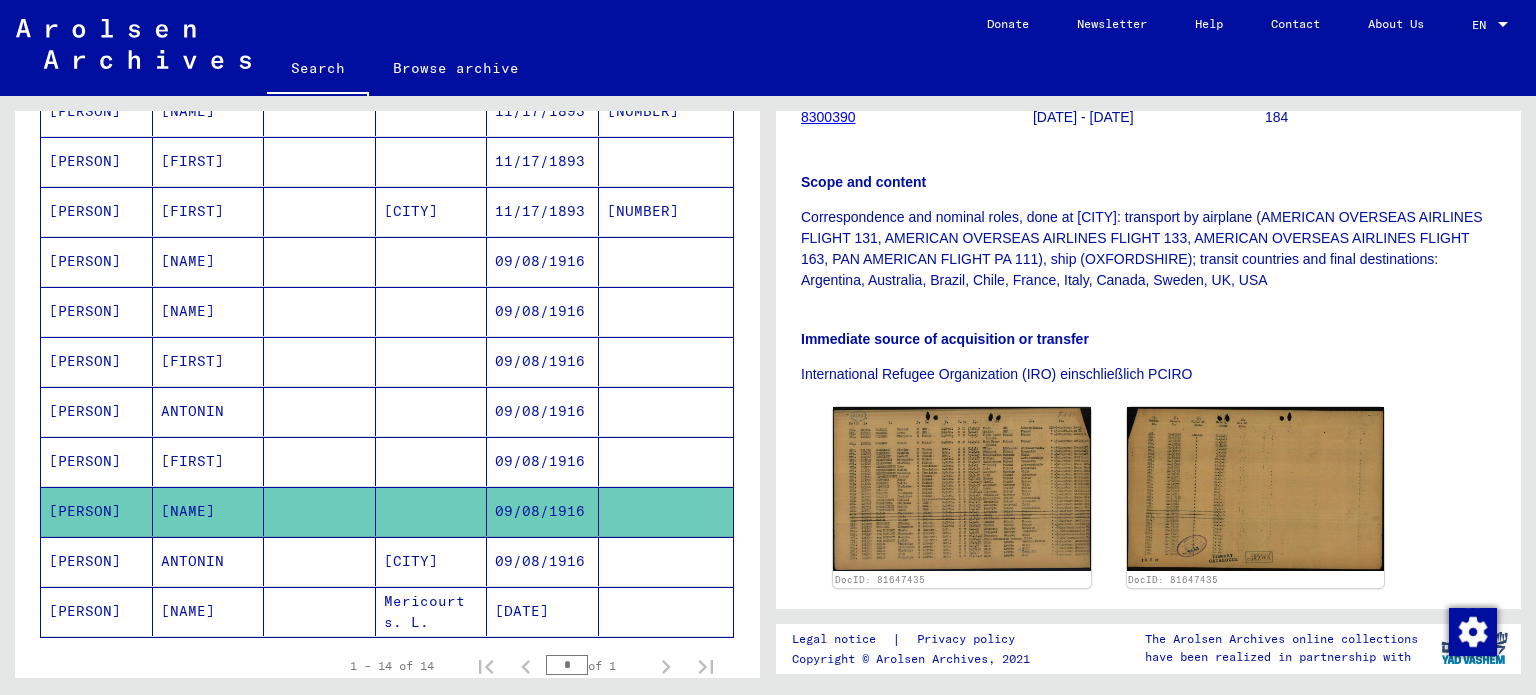 click on "09/08/1916" at bounding box center [543, 611] 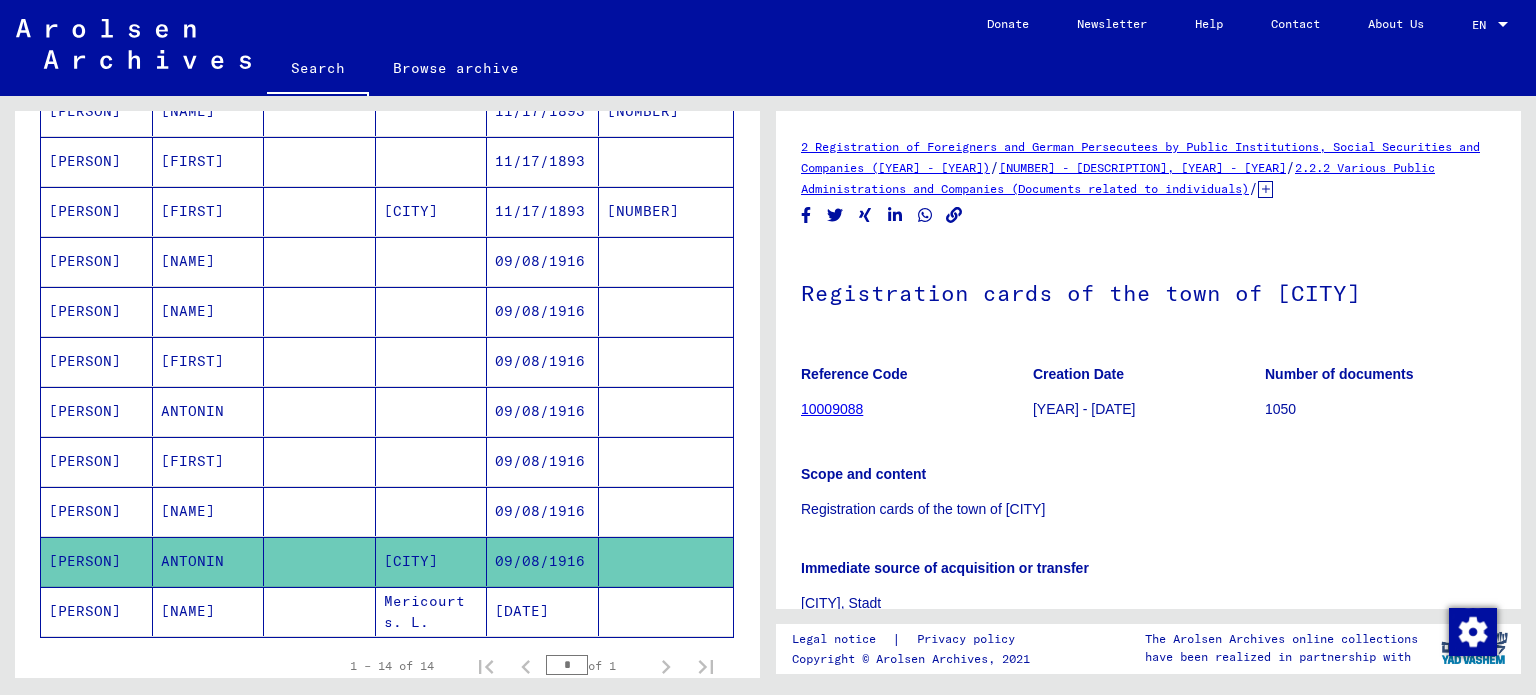 scroll, scrollTop: 0, scrollLeft: 0, axis: both 